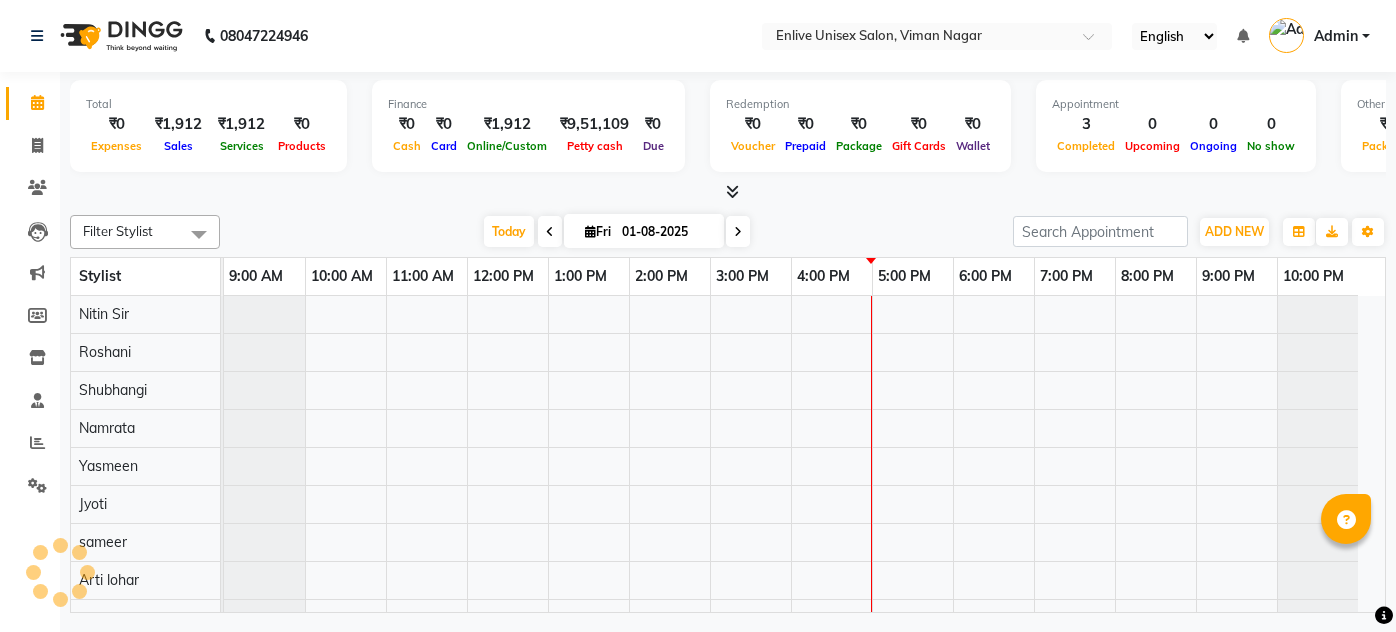 scroll, scrollTop: 0, scrollLeft: 0, axis: both 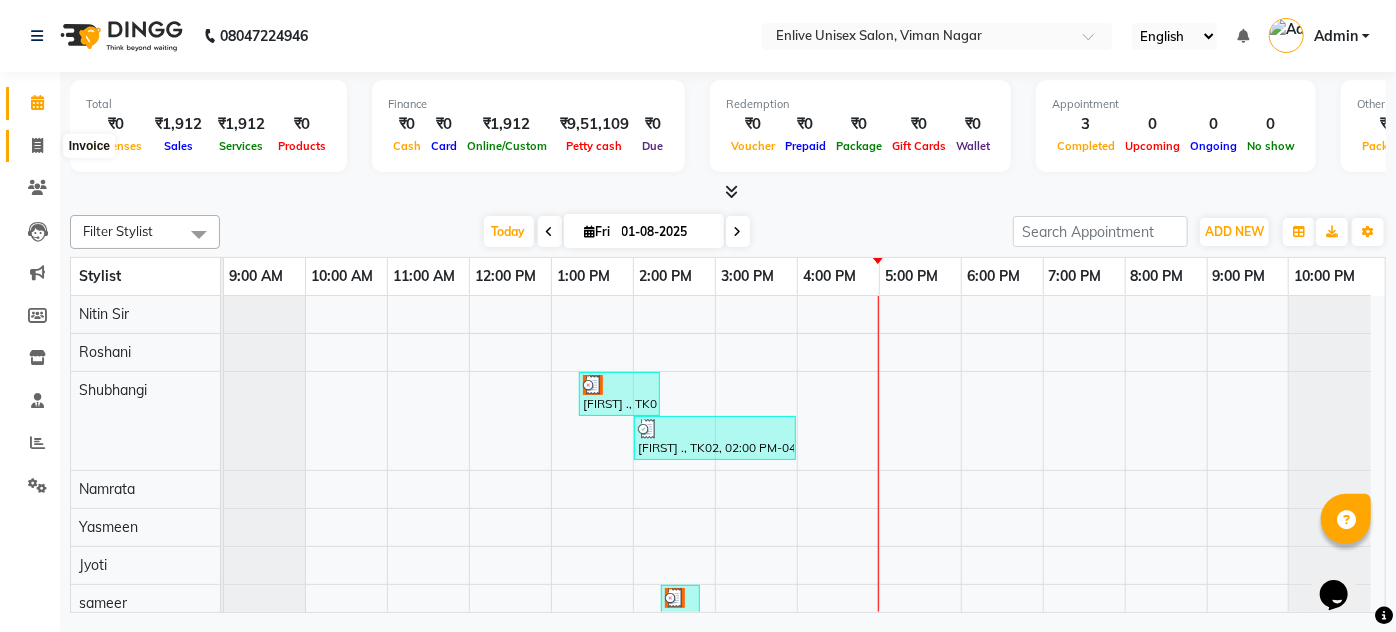 click 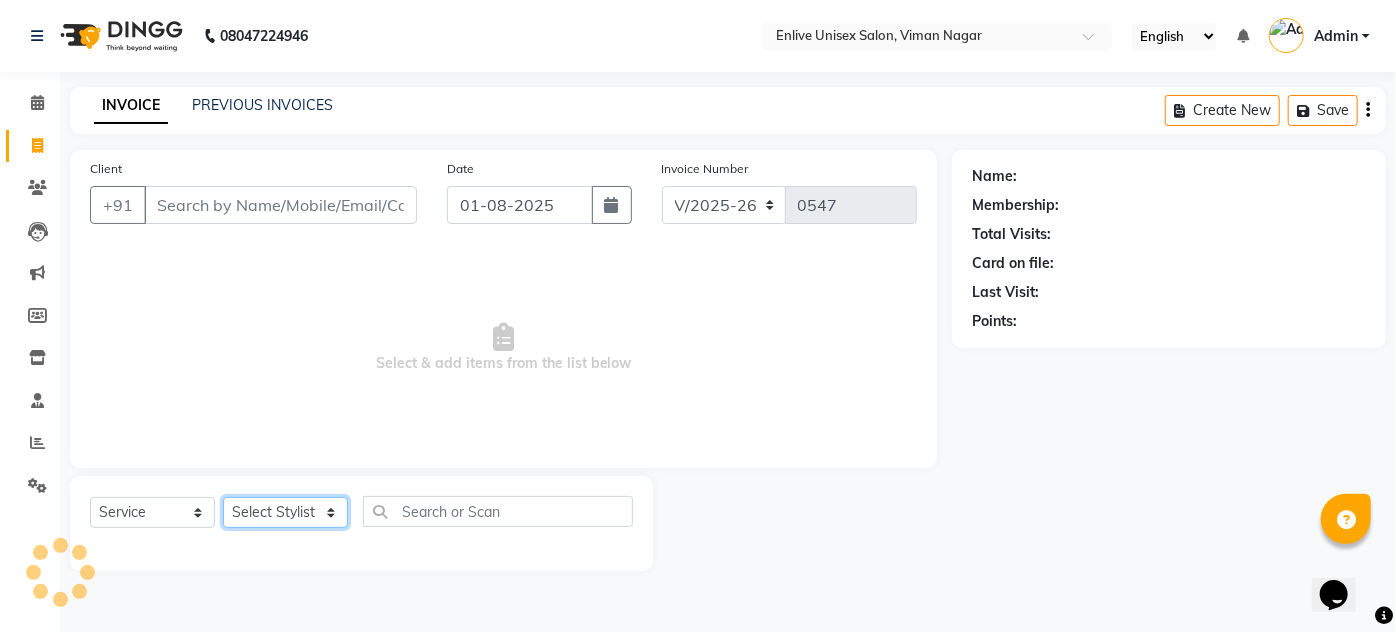 click on "Select Stylist" 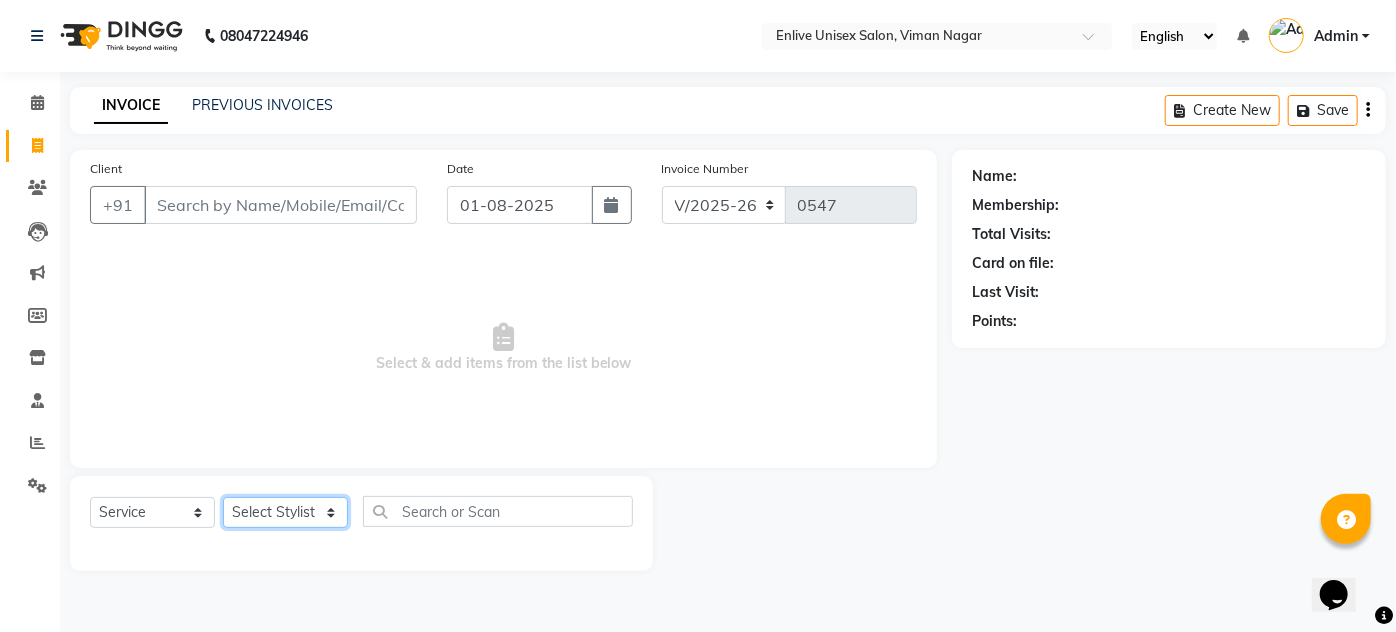 select on "84222" 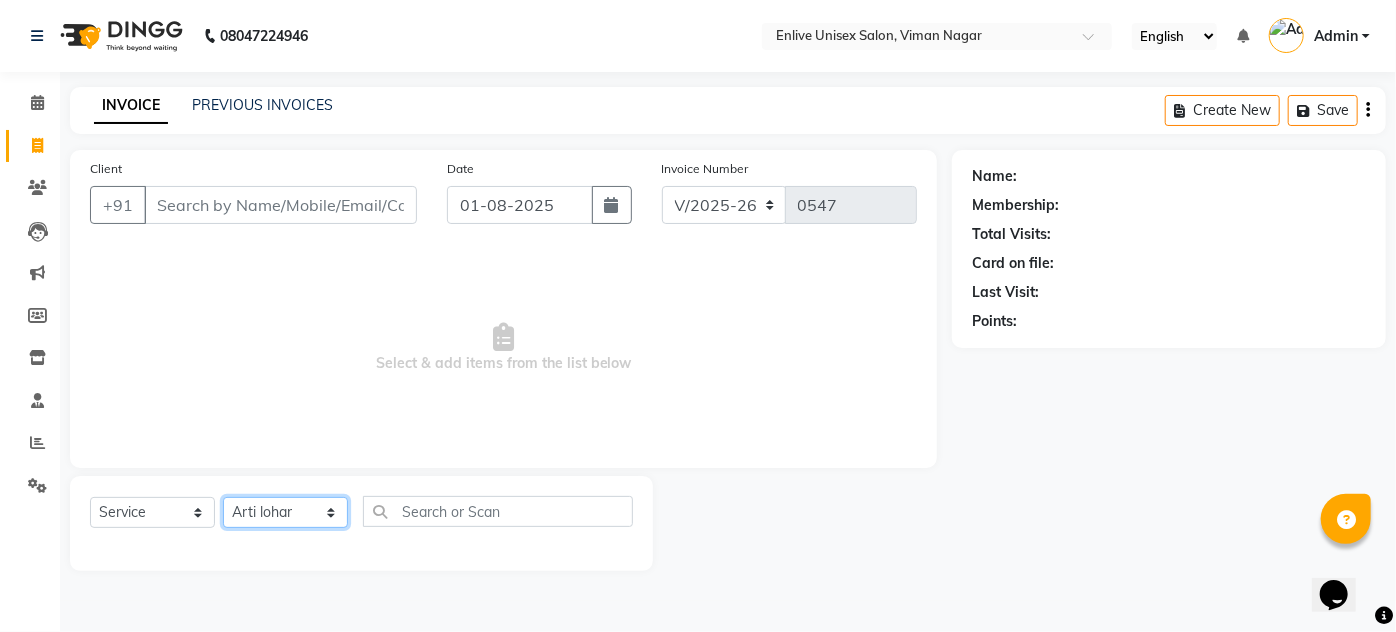 click on "Select Stylist Amin Shaikh Arti lohar Jyoti Namrata Nitin Sir Roshani sameer Shubhangi Vikas Yasmeen" 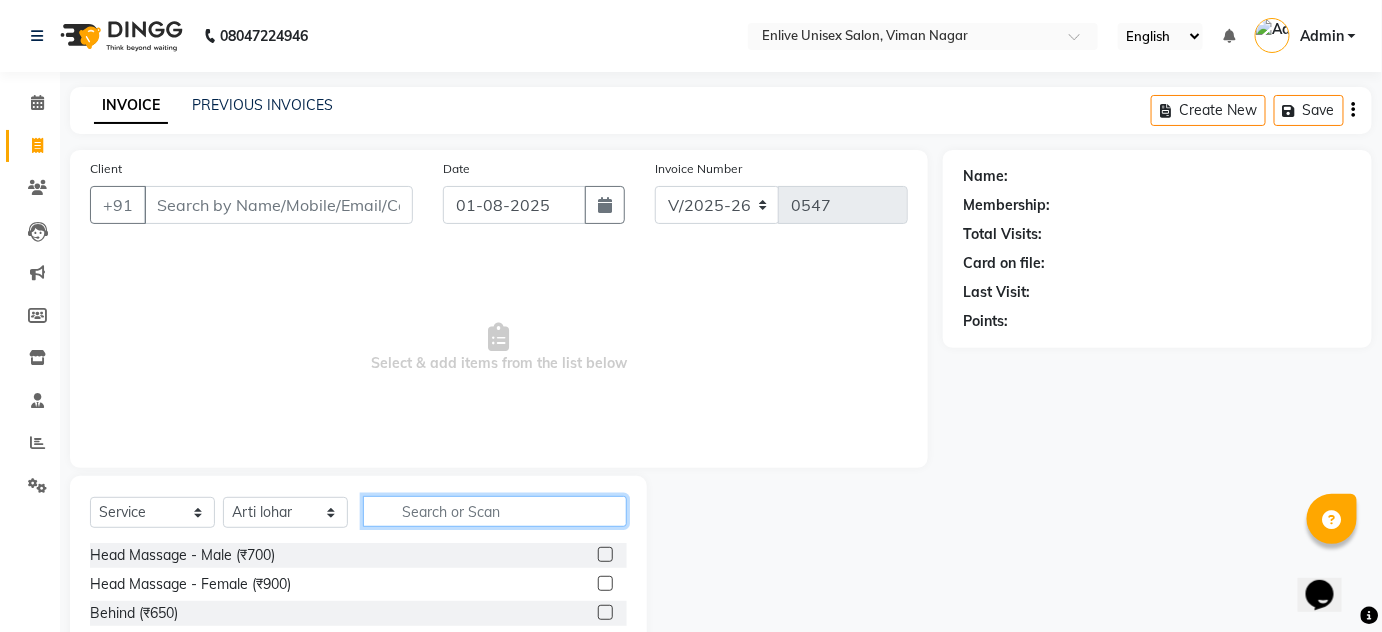 click 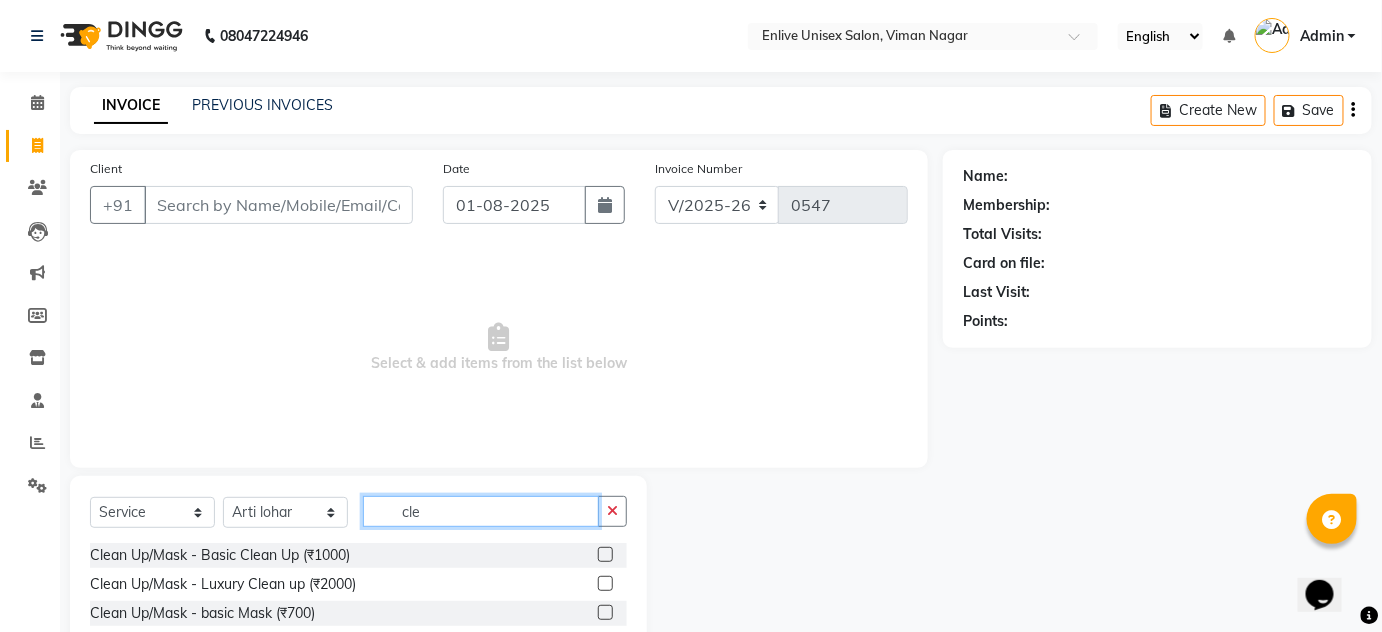 type on "cle" 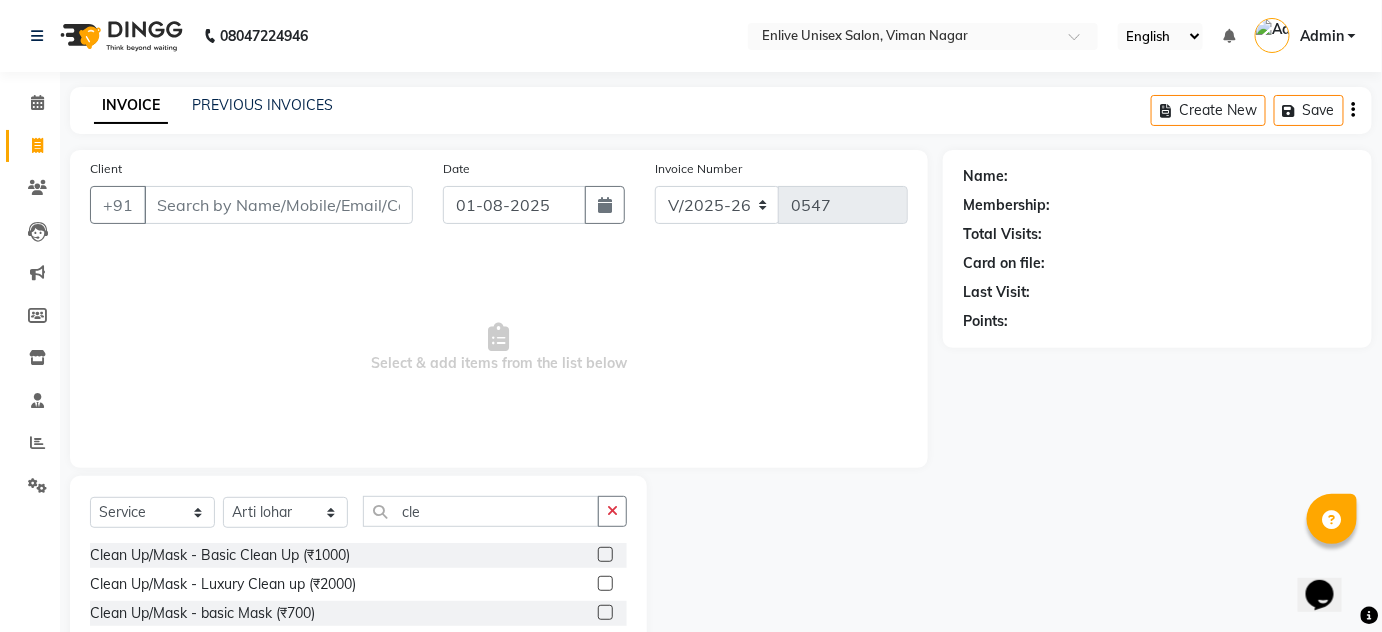click 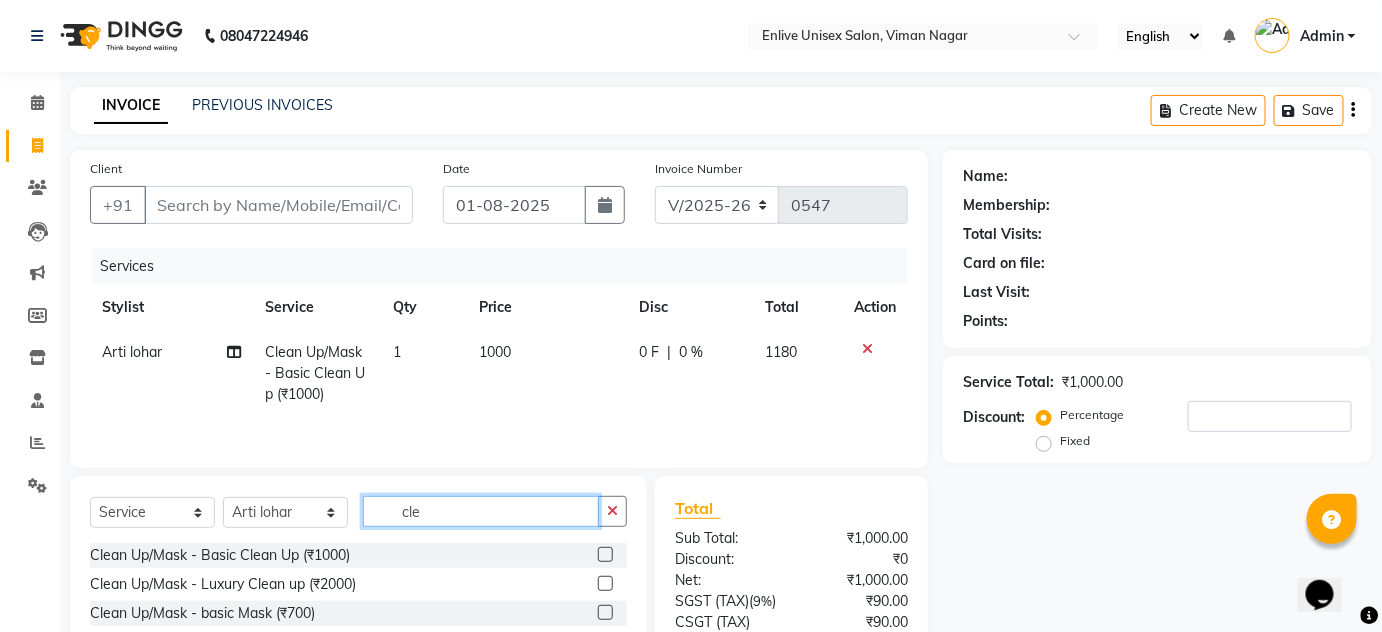 checkbox on "false" 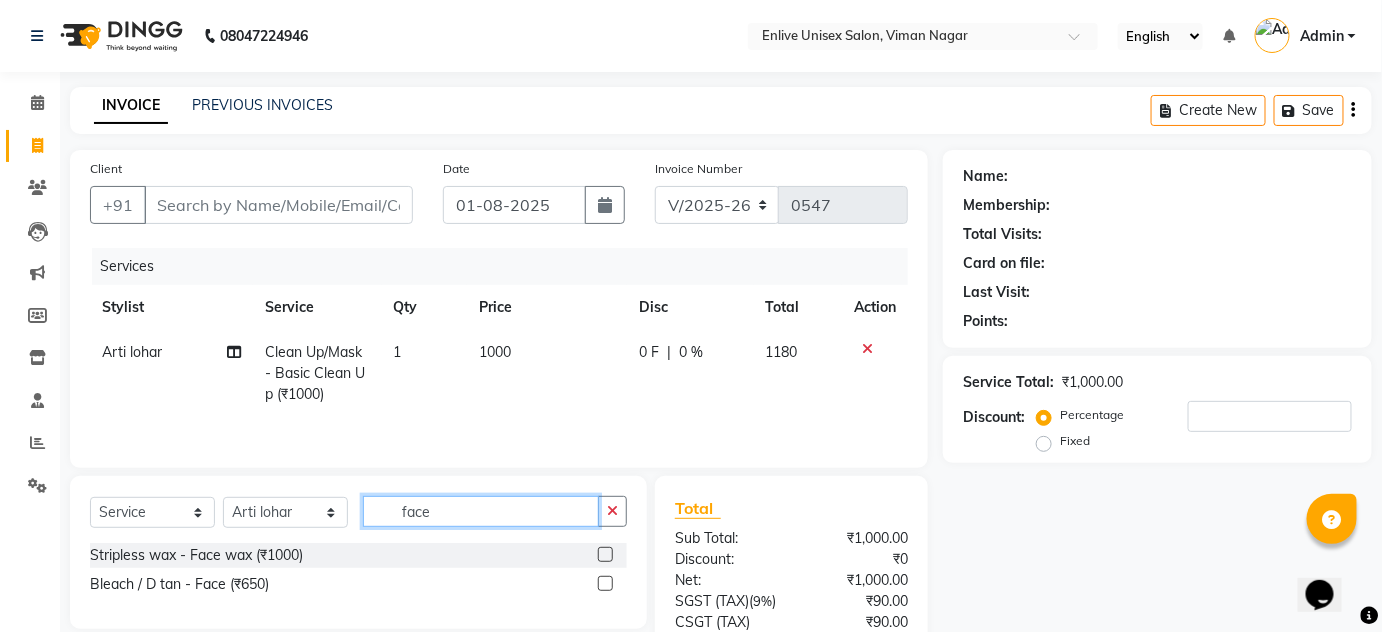 type on "face" 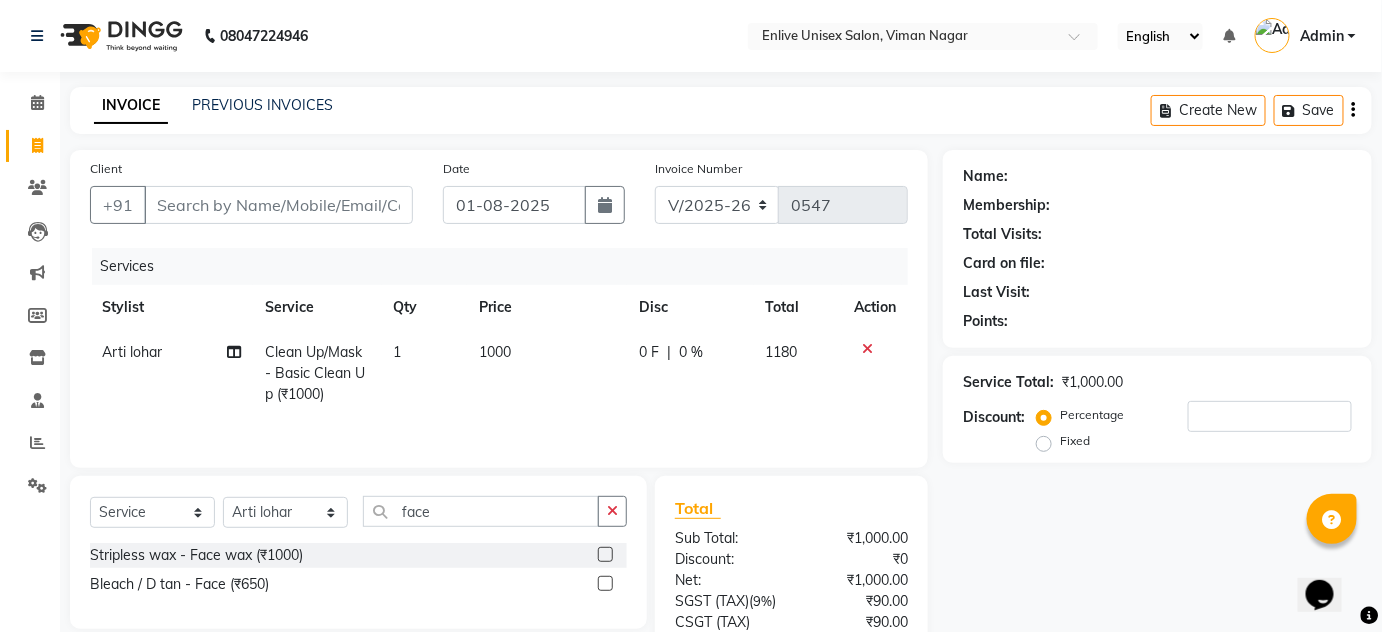 click 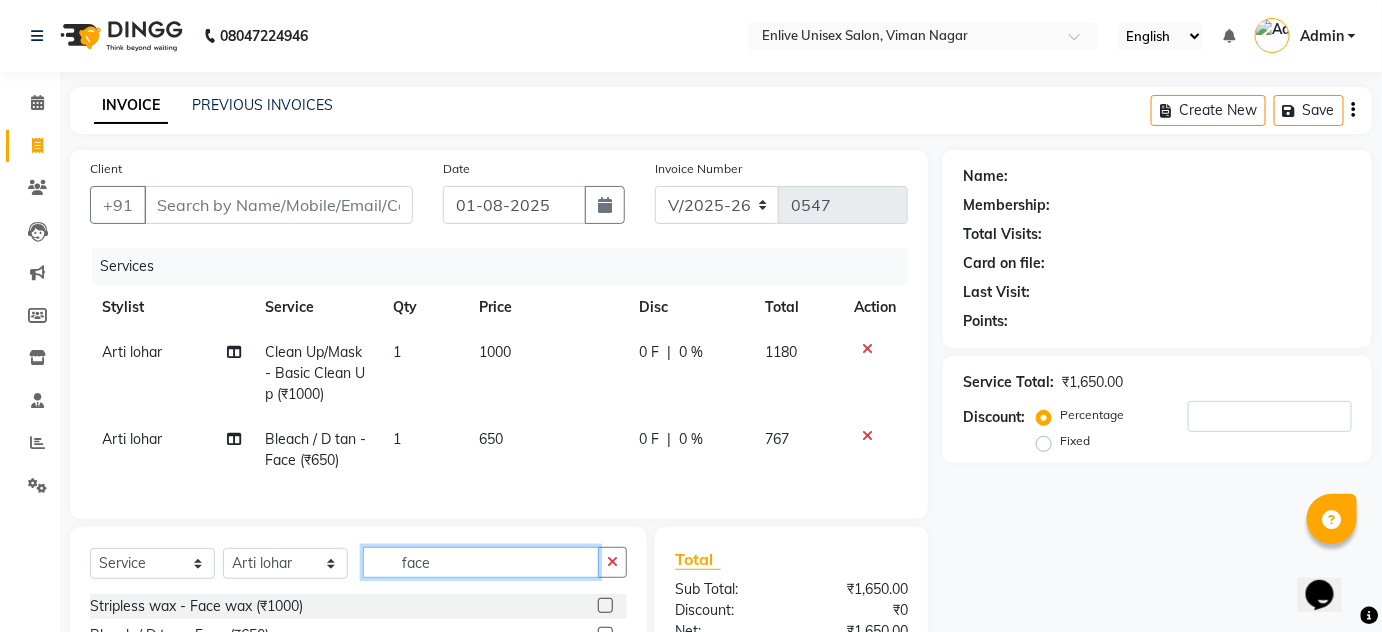 checkbox on "false" 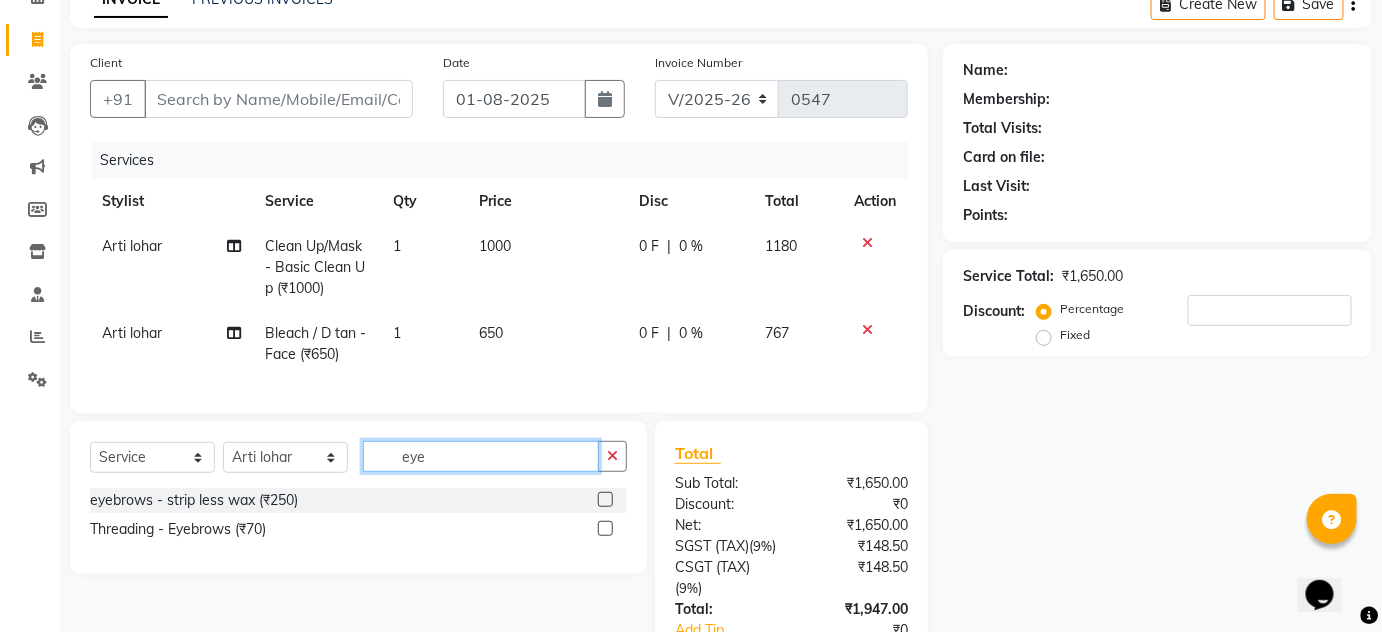 scroll, scrollTop: 272, scrollLeft: 0, axis: vertical 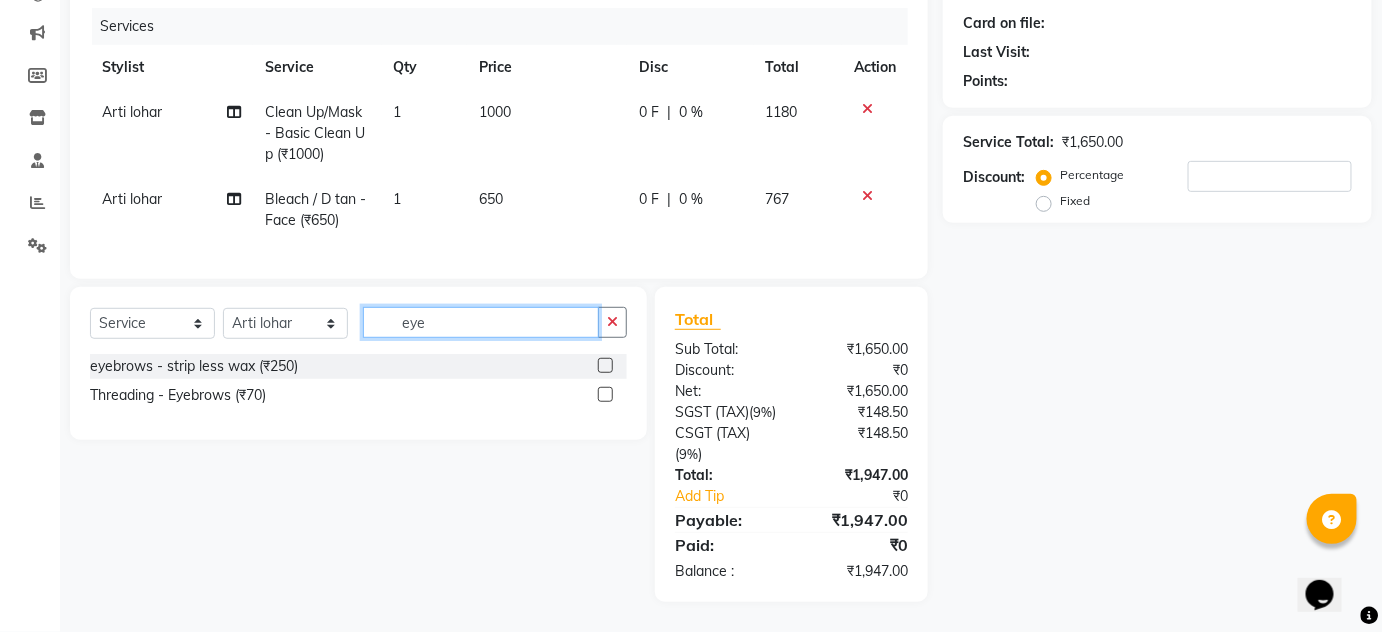 type on "eye" 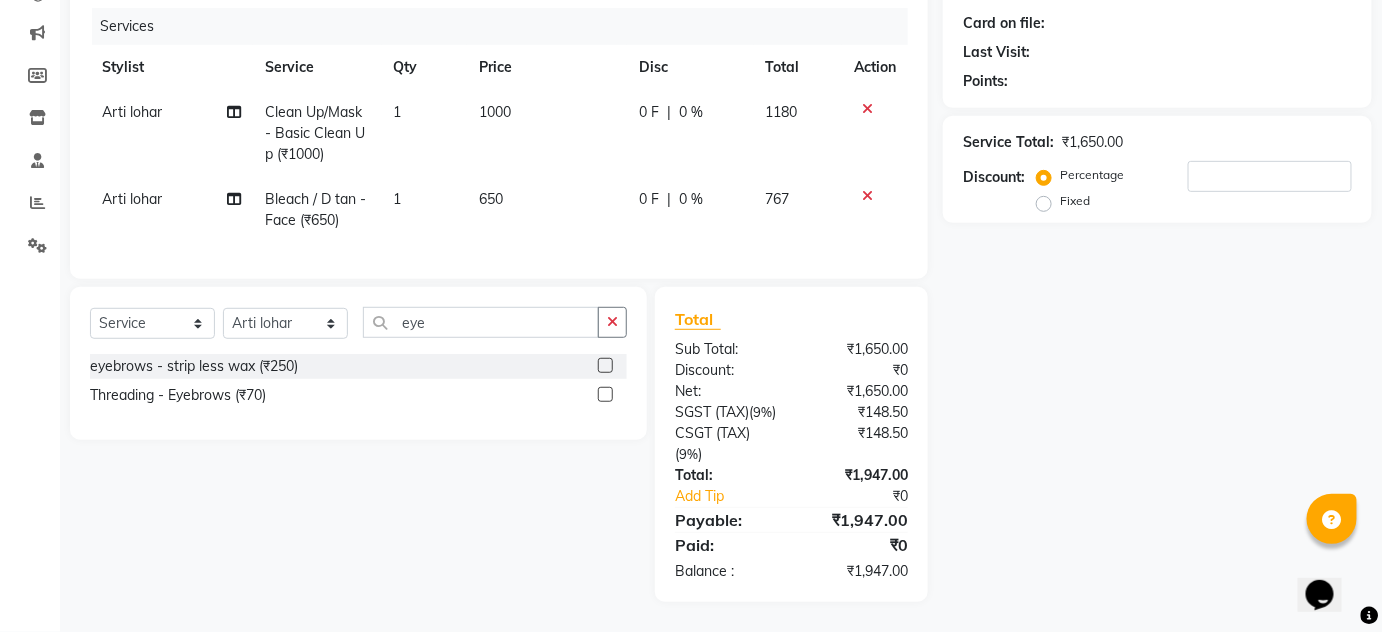 click 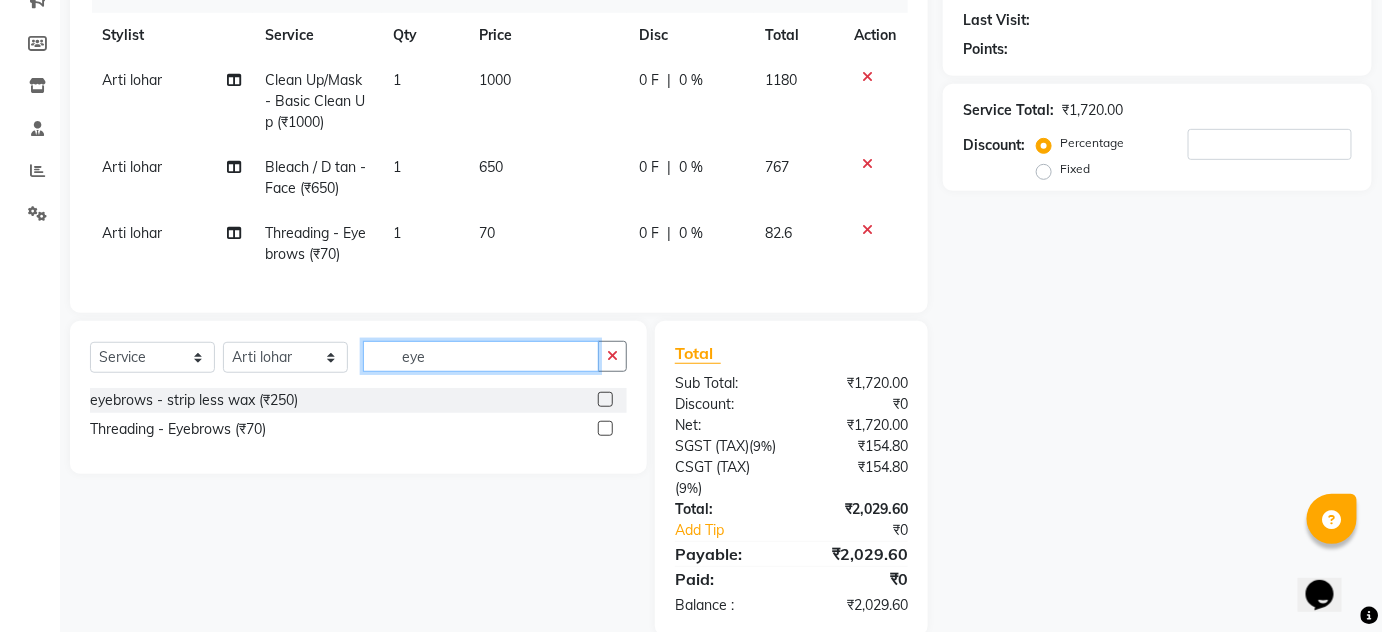 checkbox on "false" 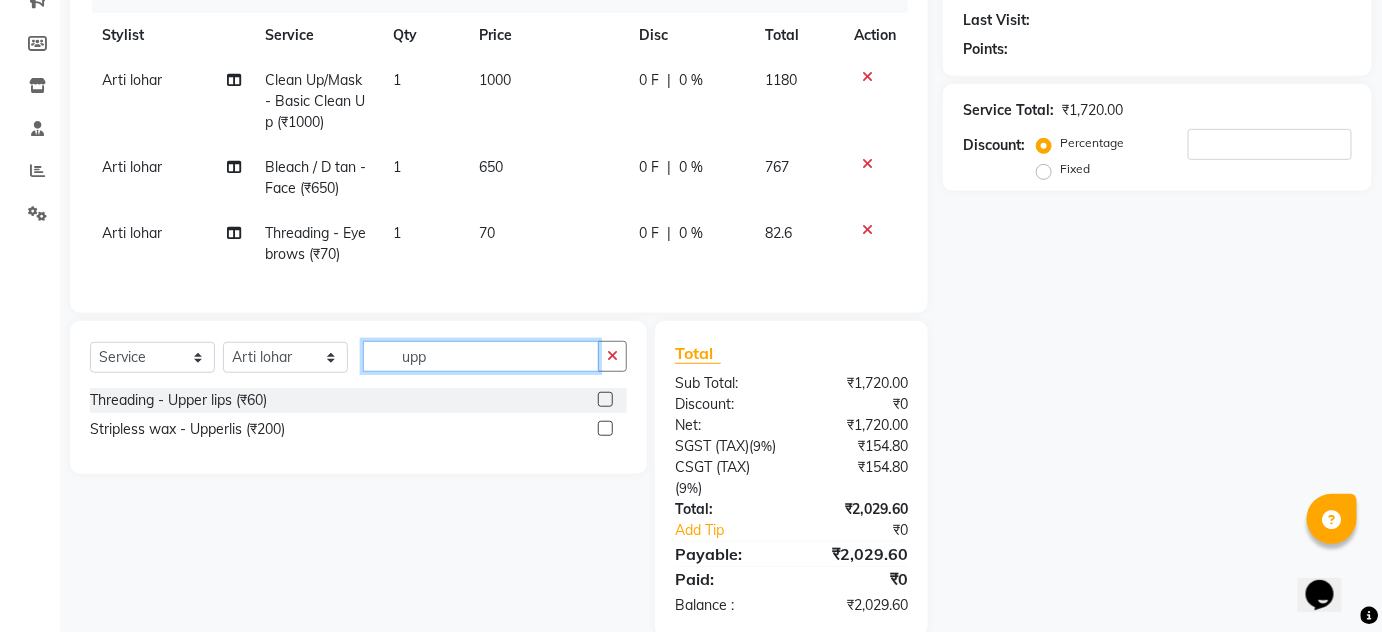 type on "upp" 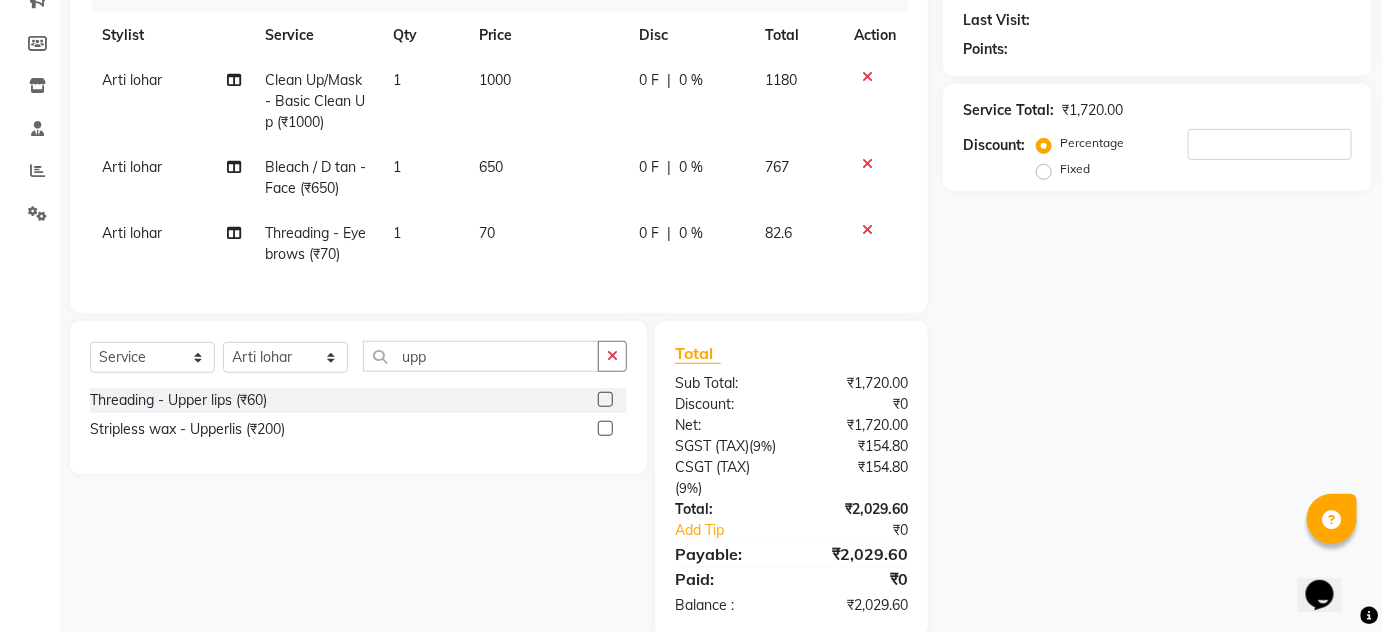 click 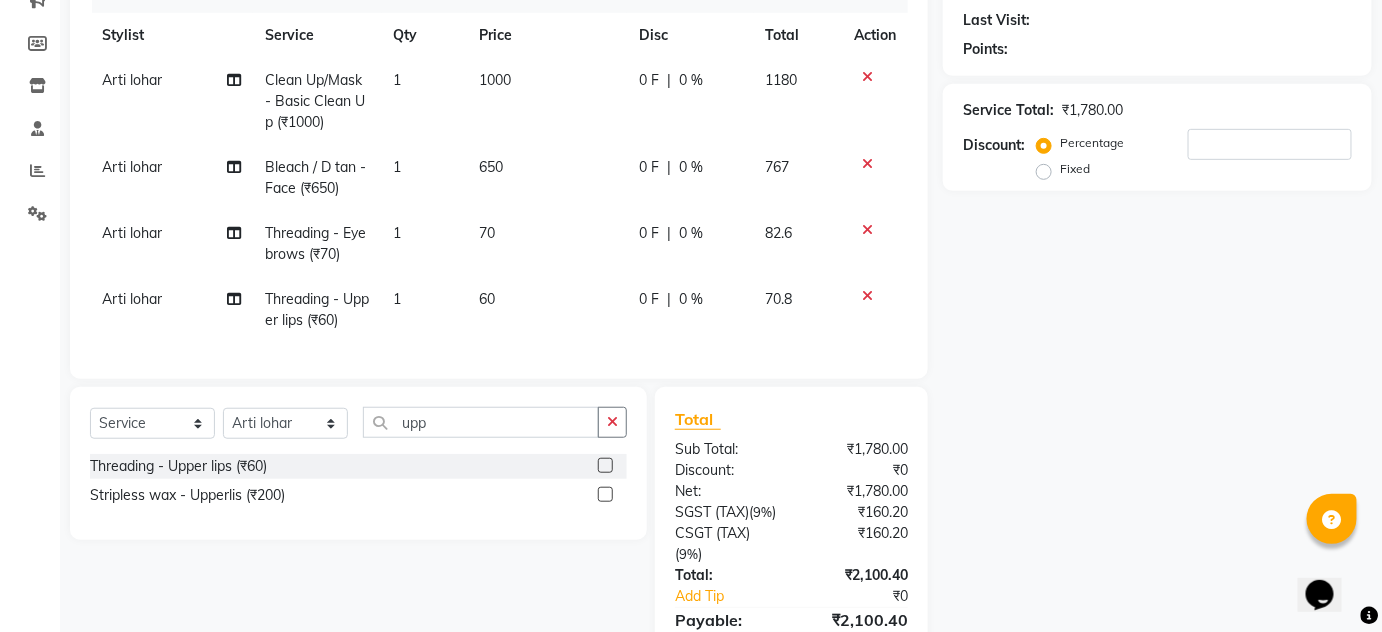 click 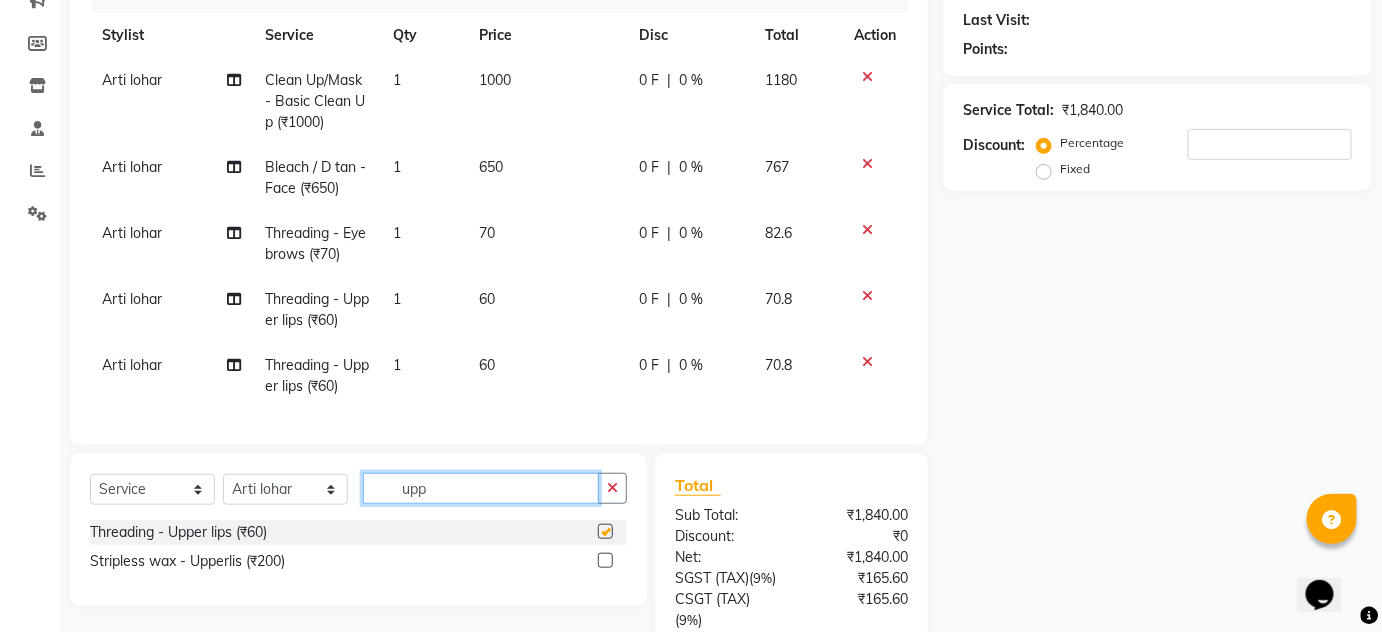 checkbox on "false" 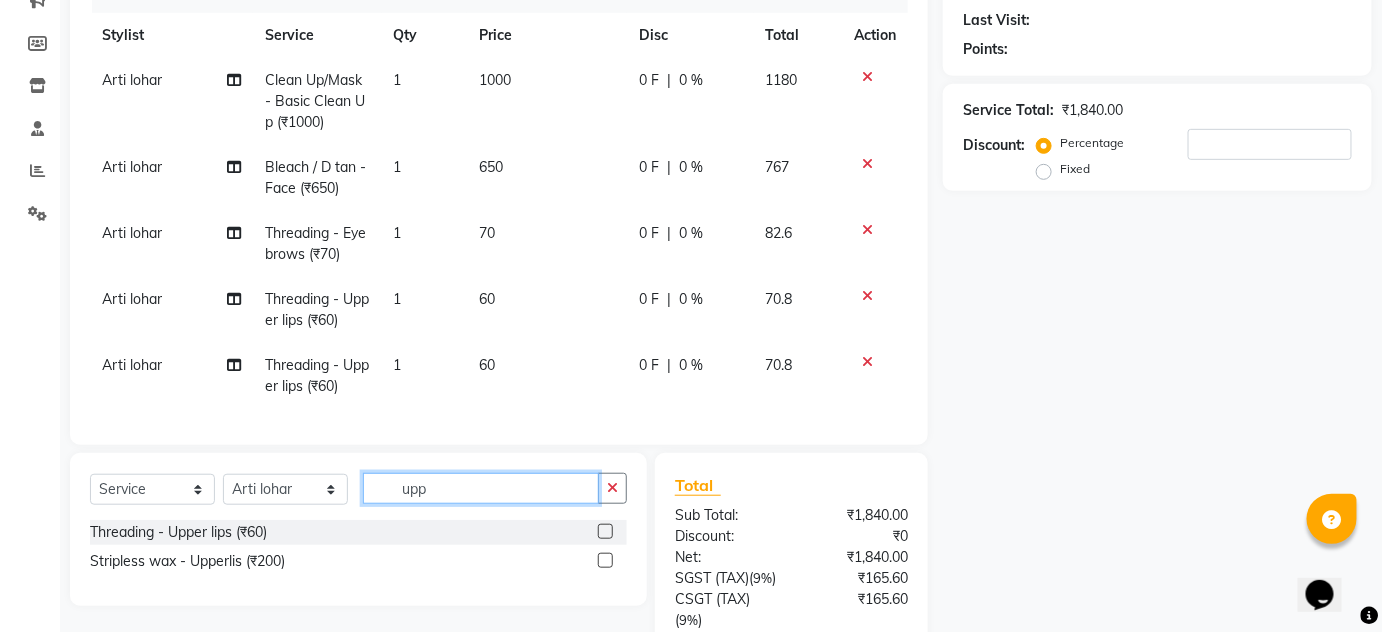drag, startPoint x: 465, startPoint y: 500, endPoint x: 231, endPoint y: 500, distance: 234 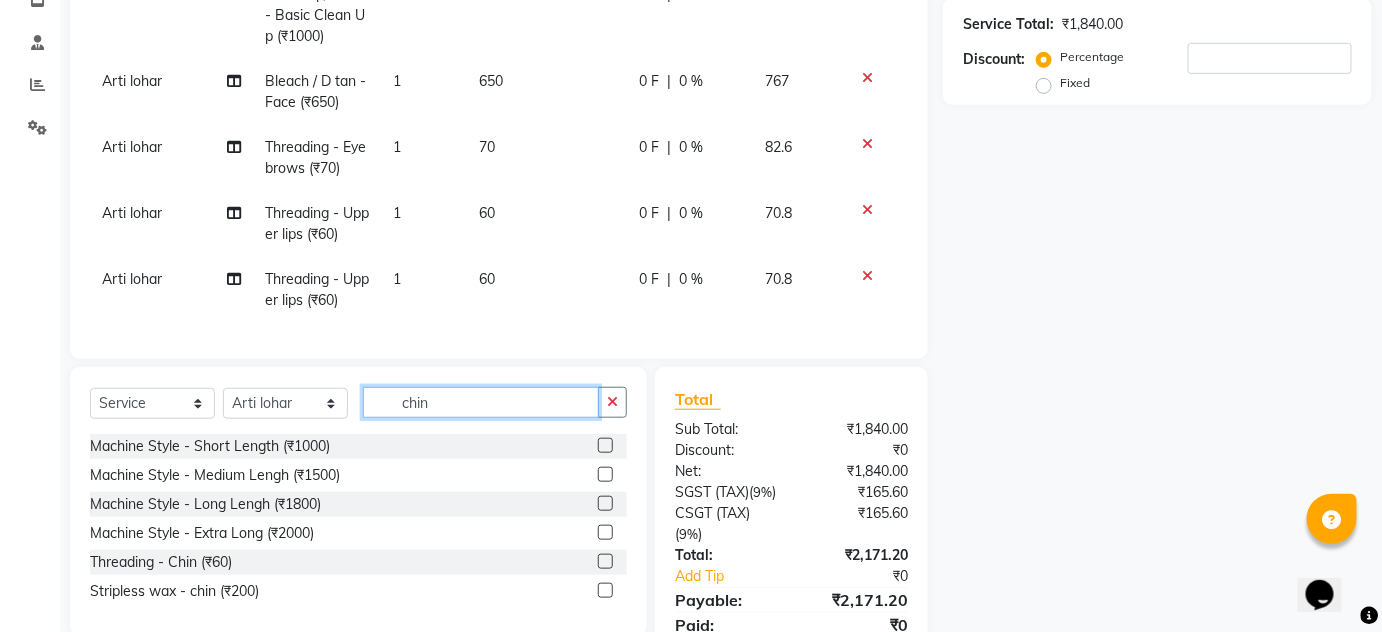 scroll, scrollTop: 454, scrollLeft: 0, axis: vertical 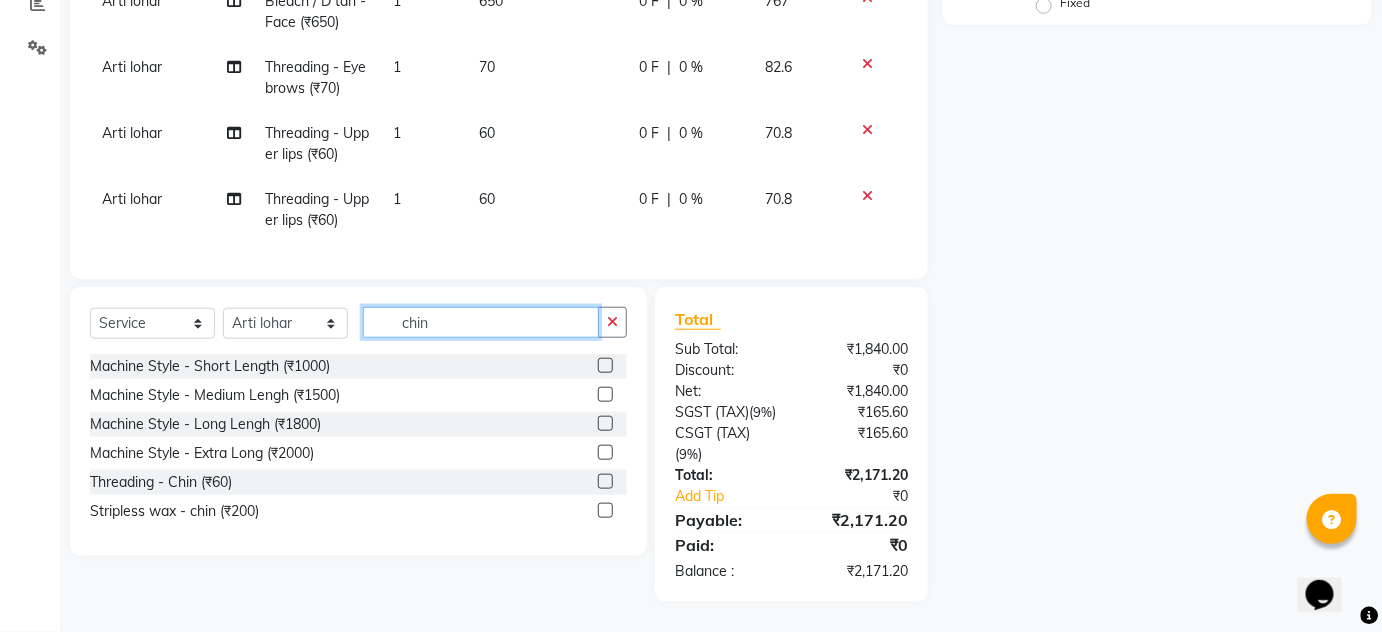 type on "chin" 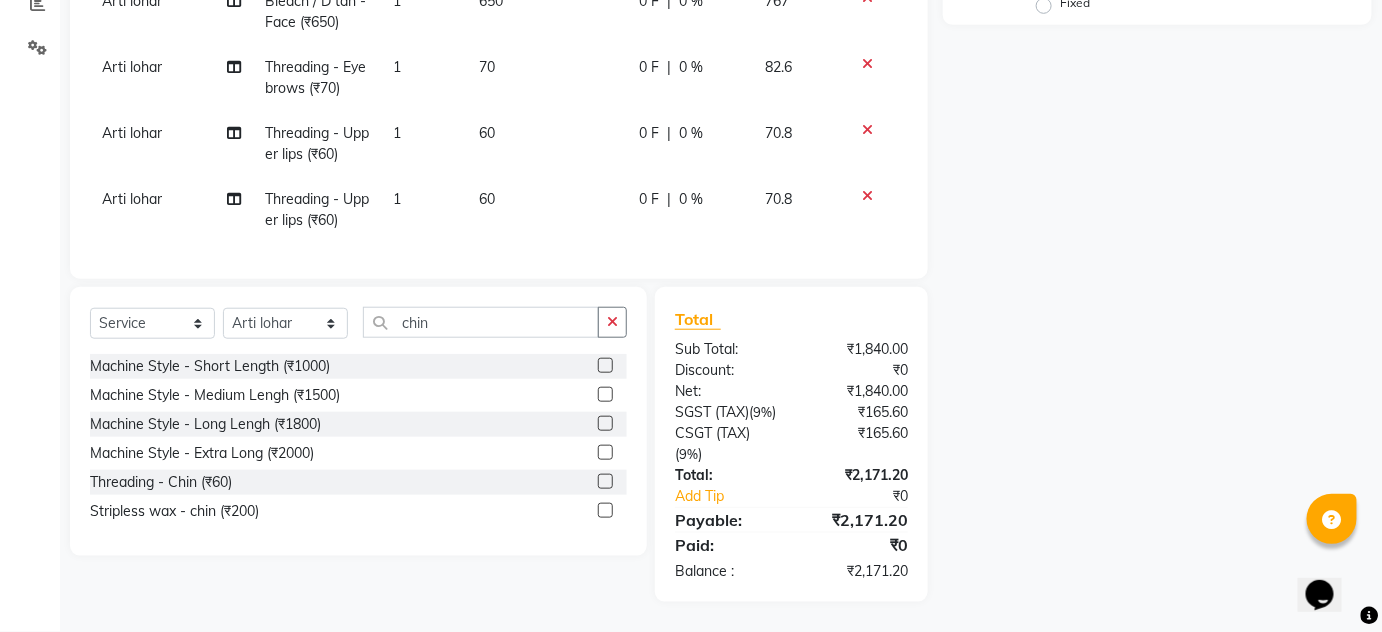 click 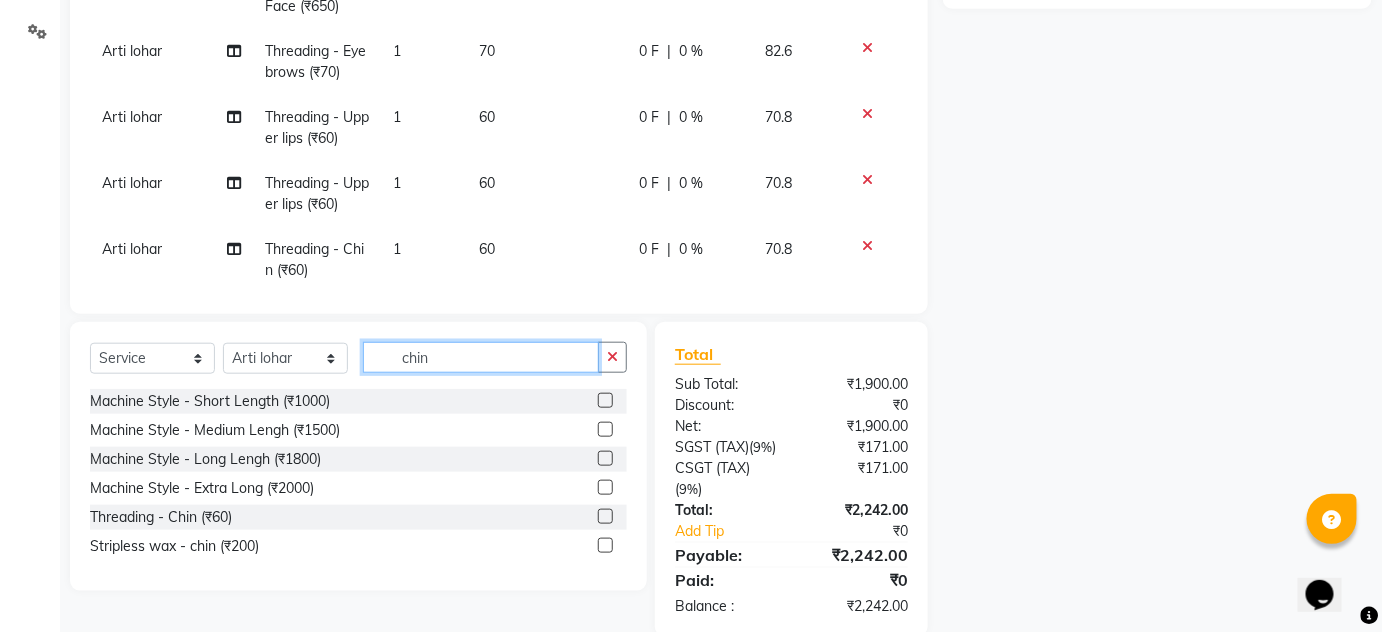 checkbox on "false" 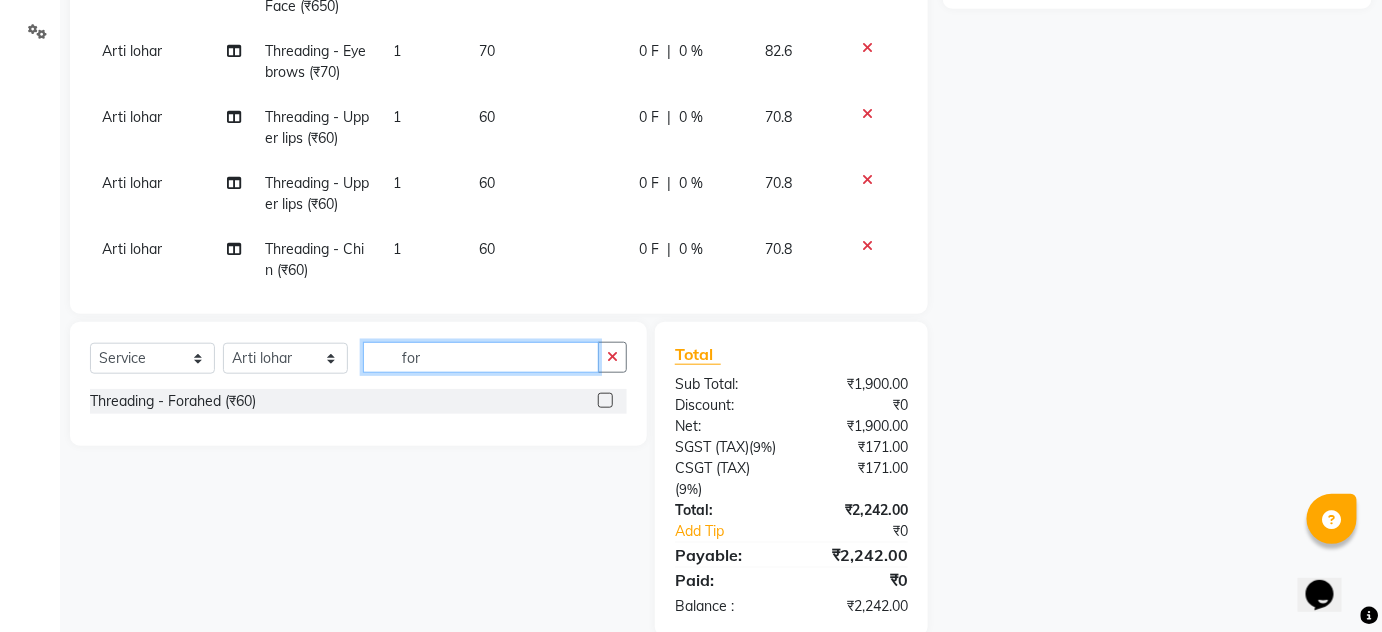 type on "for" 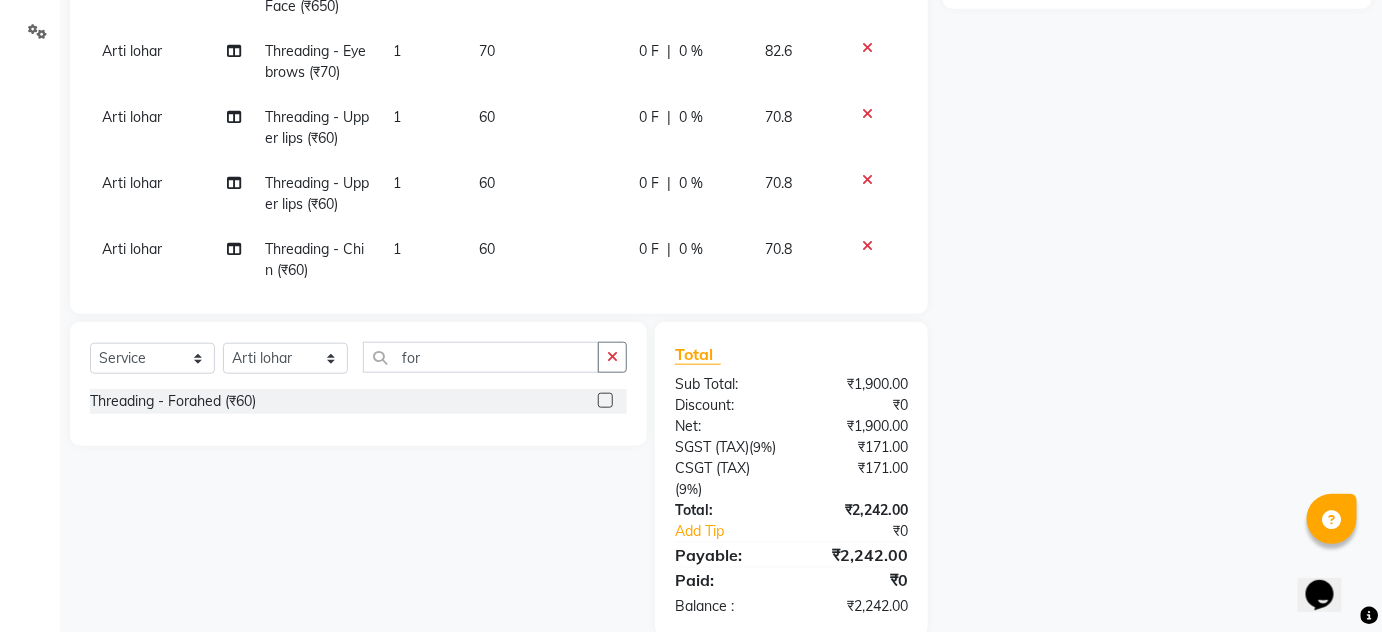 click 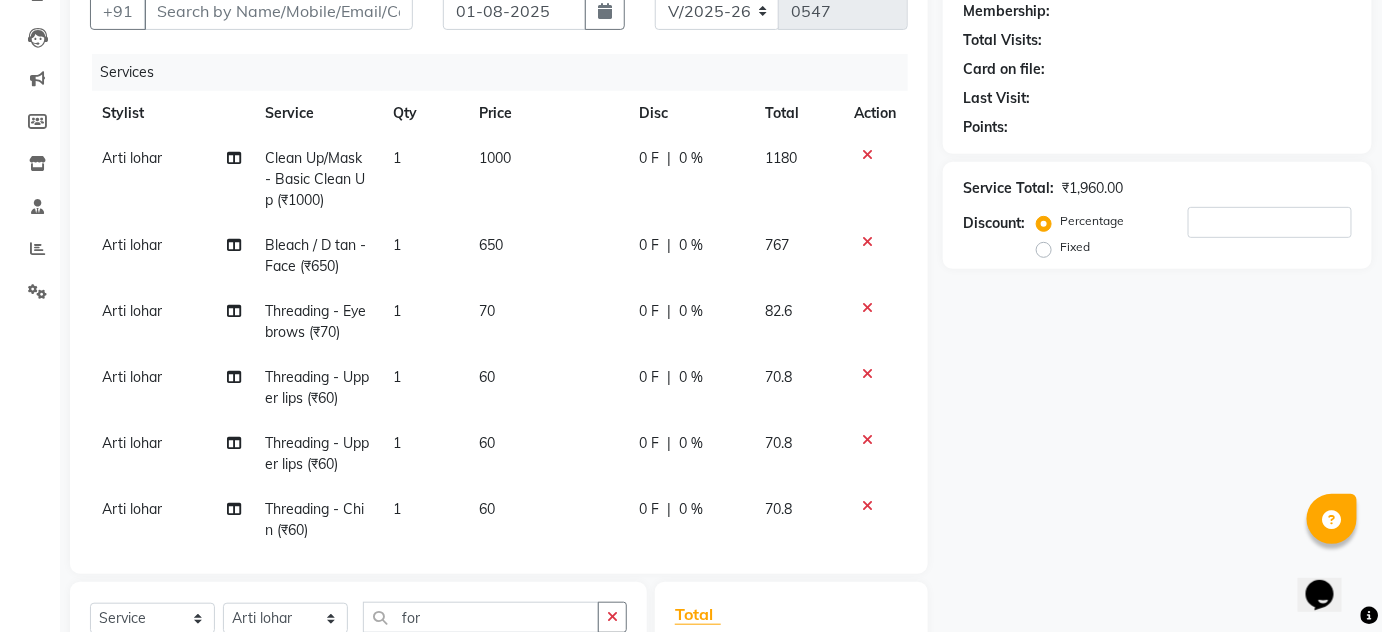 checkbox on "false" 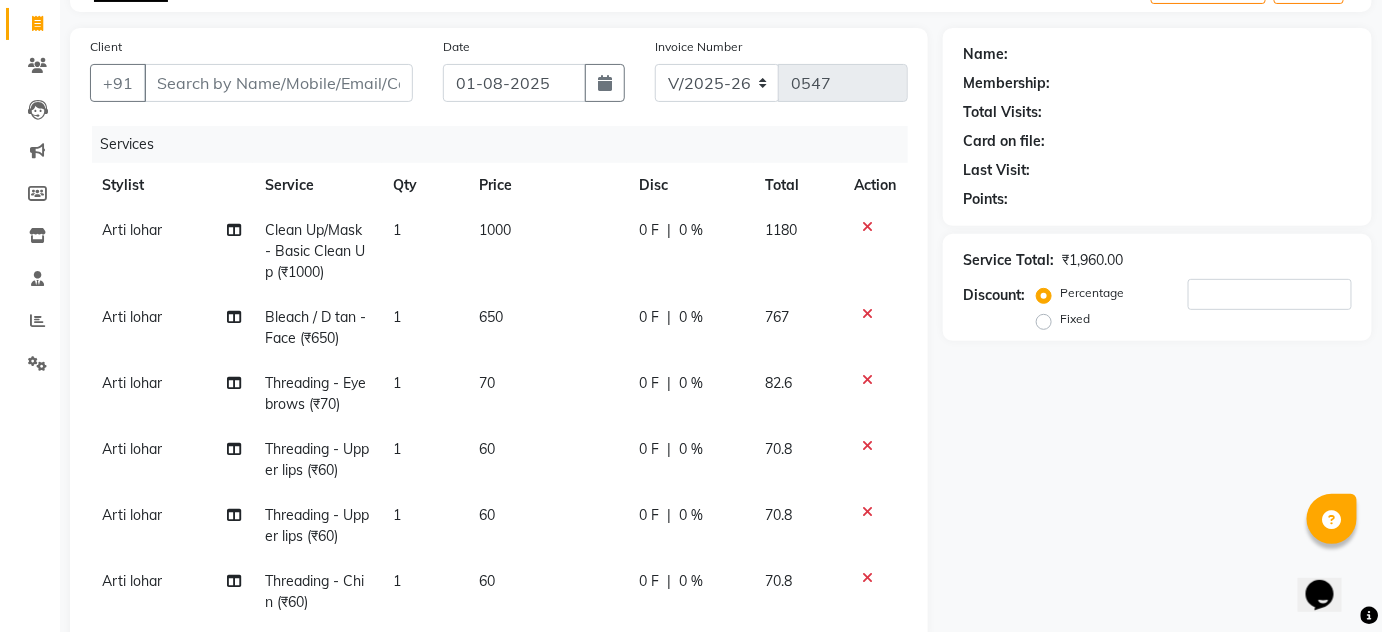 scroll, scrollTop: 90, scrollLeft: 0, axis: vertical 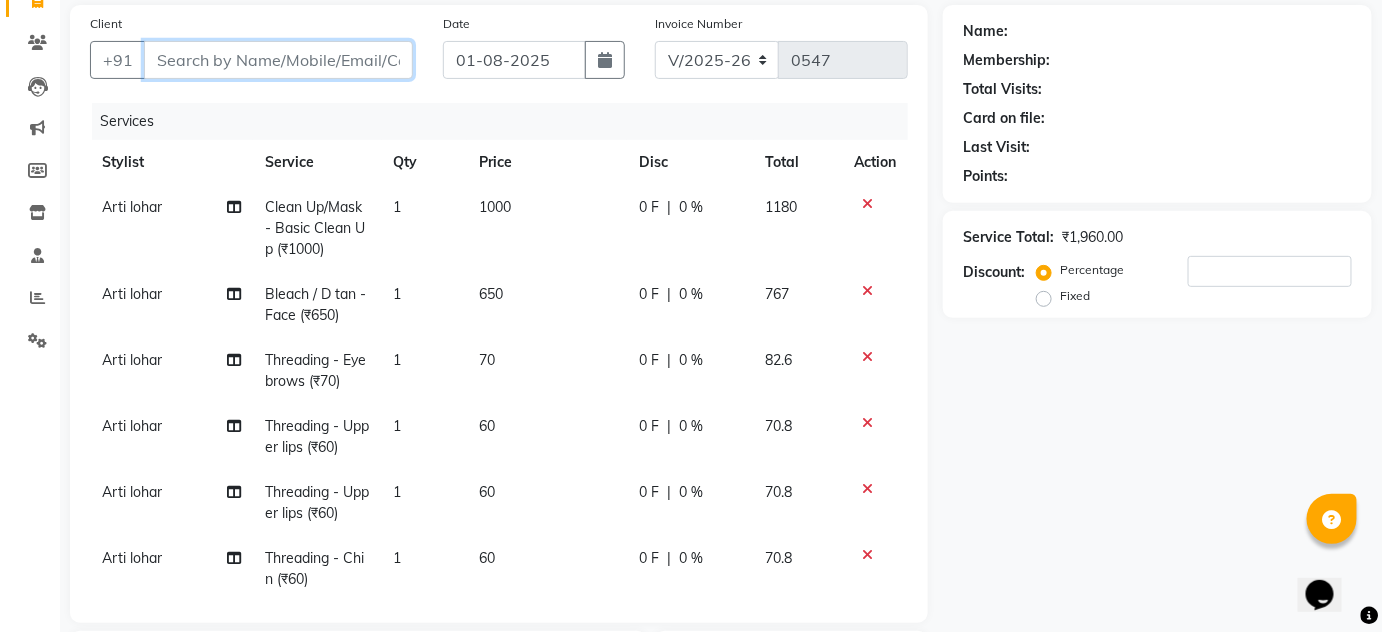 click on "Client" at bounding box center [278, 60] 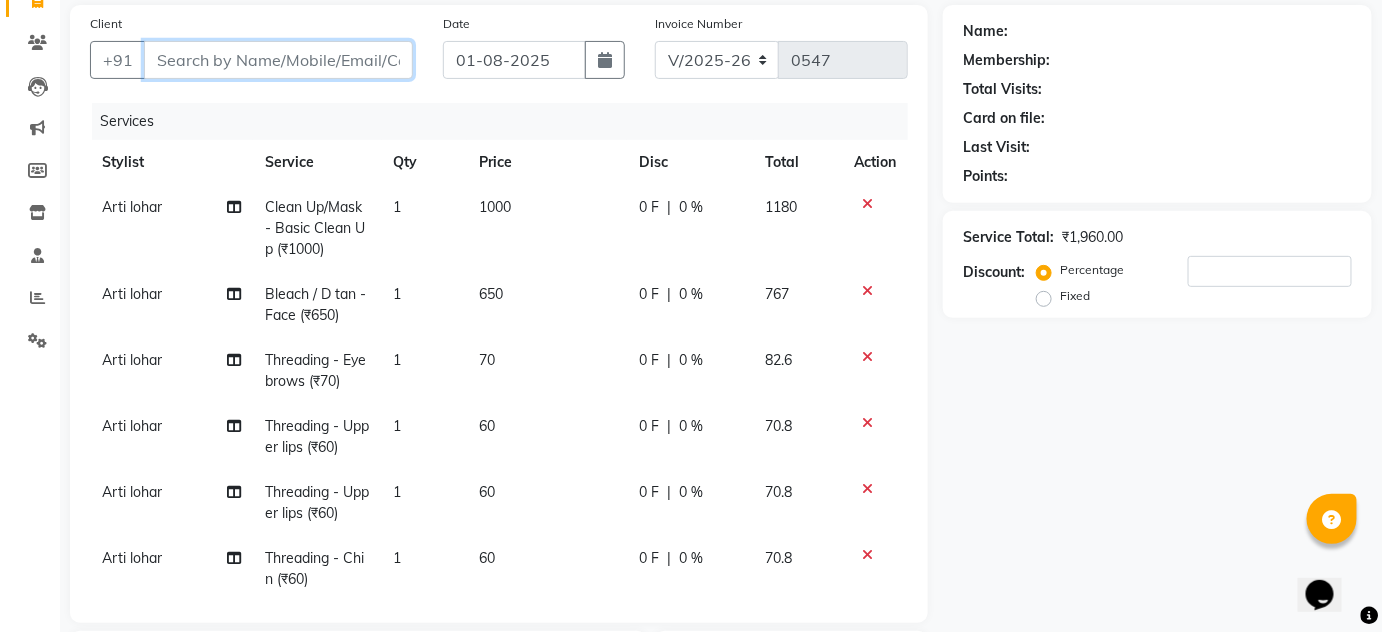 click on "Client" at bounding box center [278, 60] 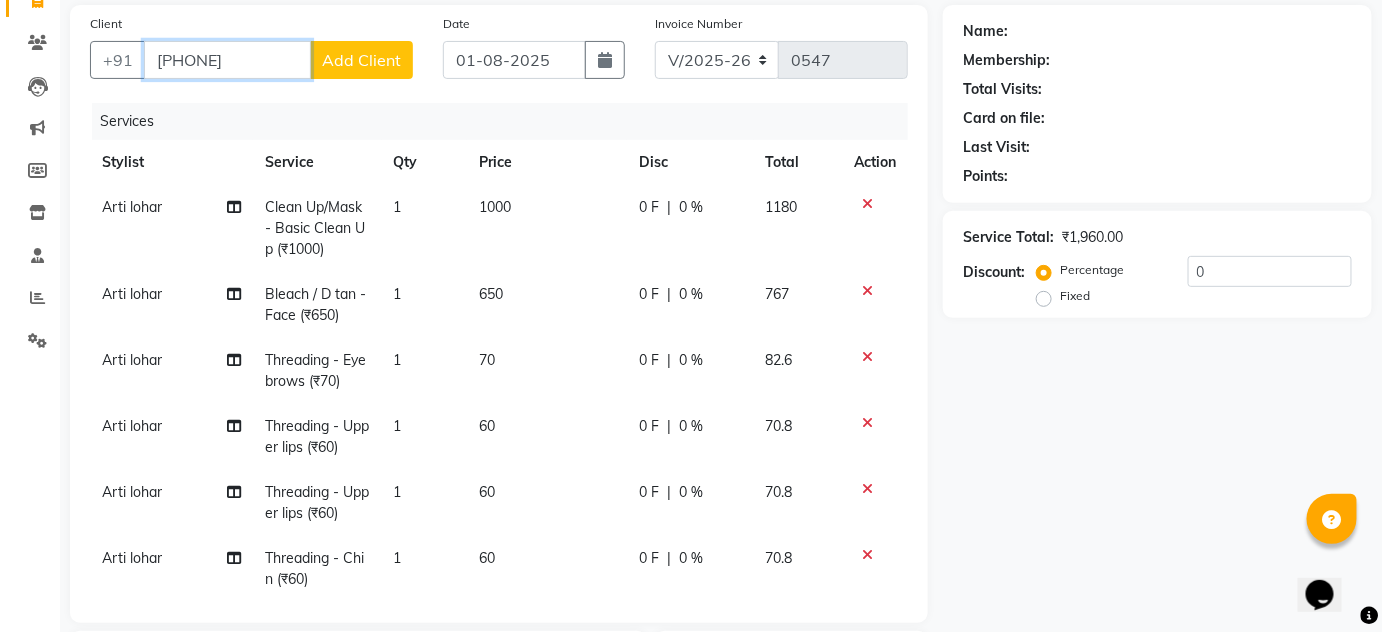 type on "[PHONE]" 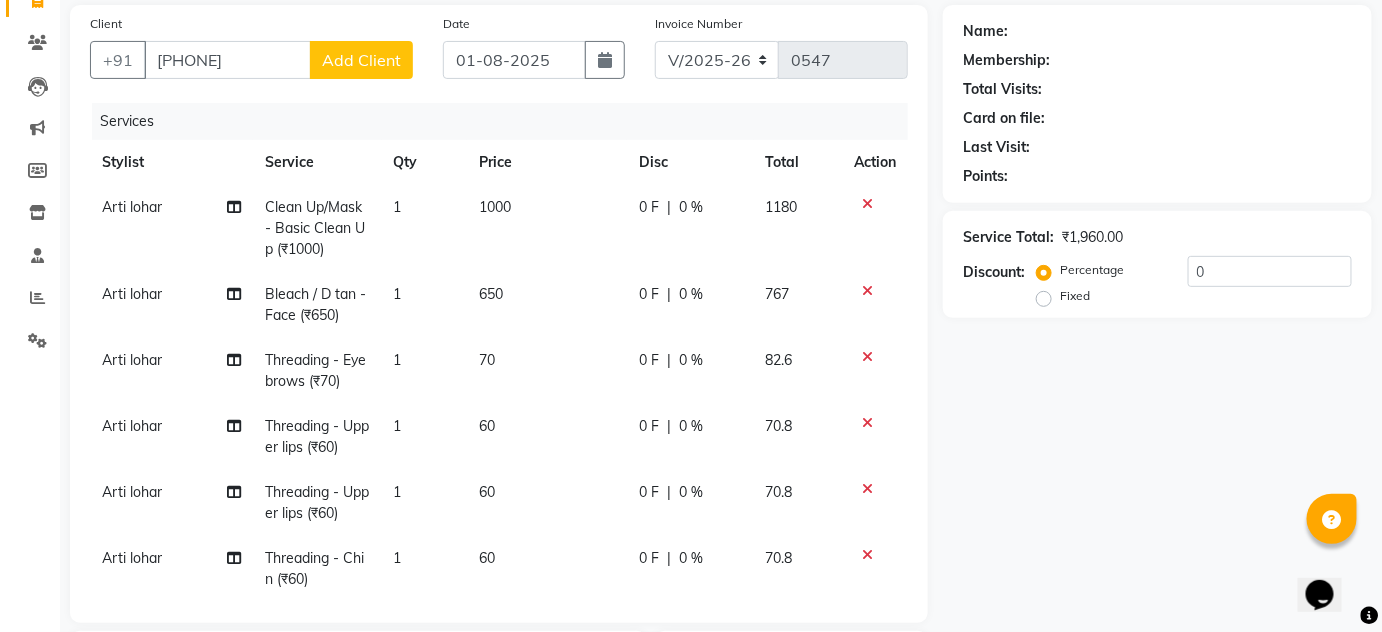 click on "Add Client" 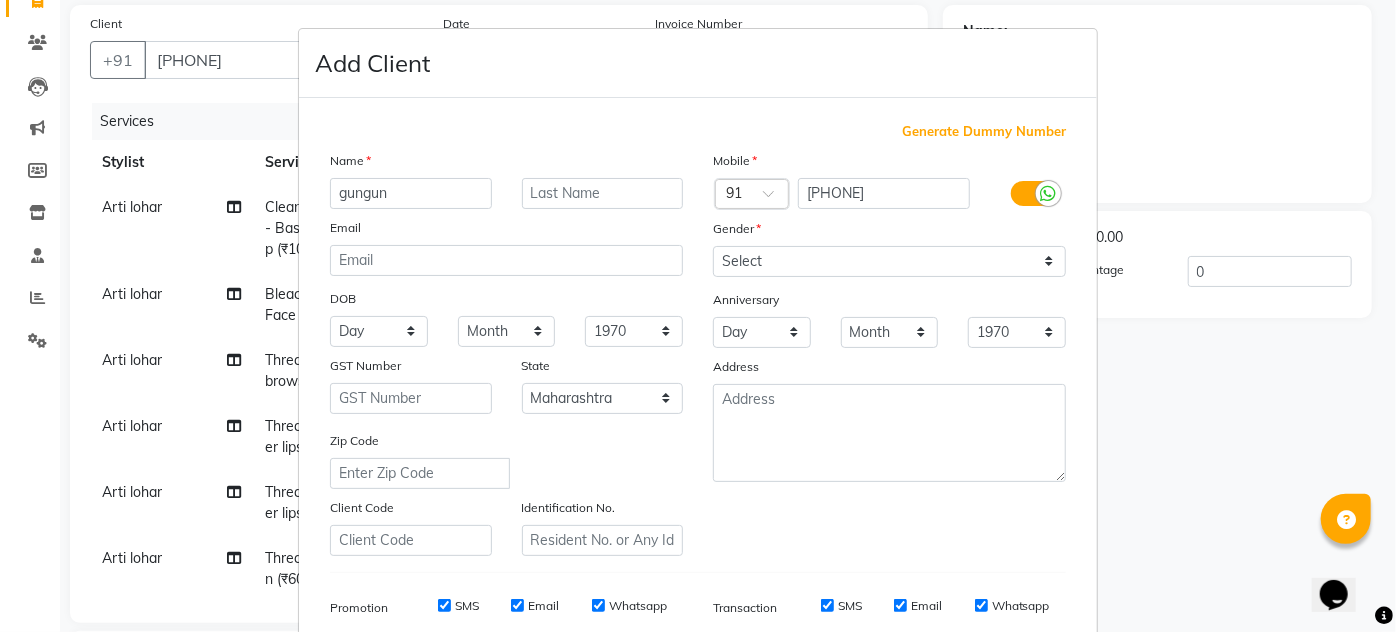type on "gungun" 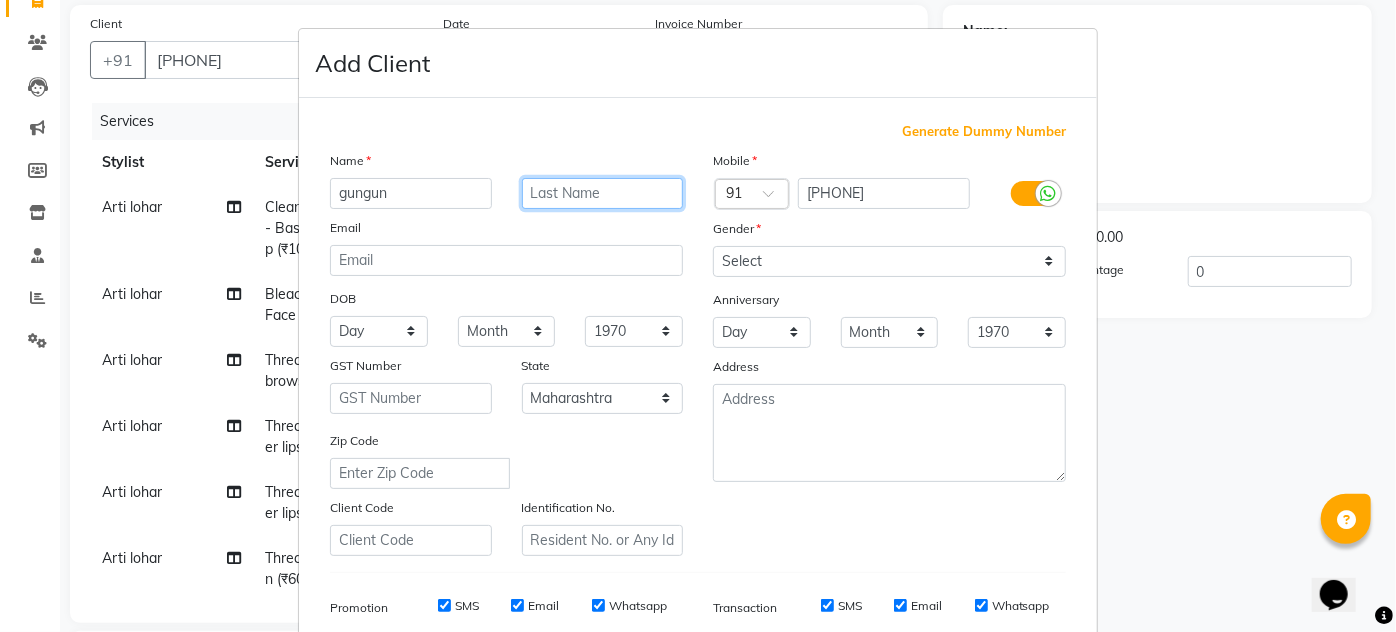 click at bounding box center [603, 193] 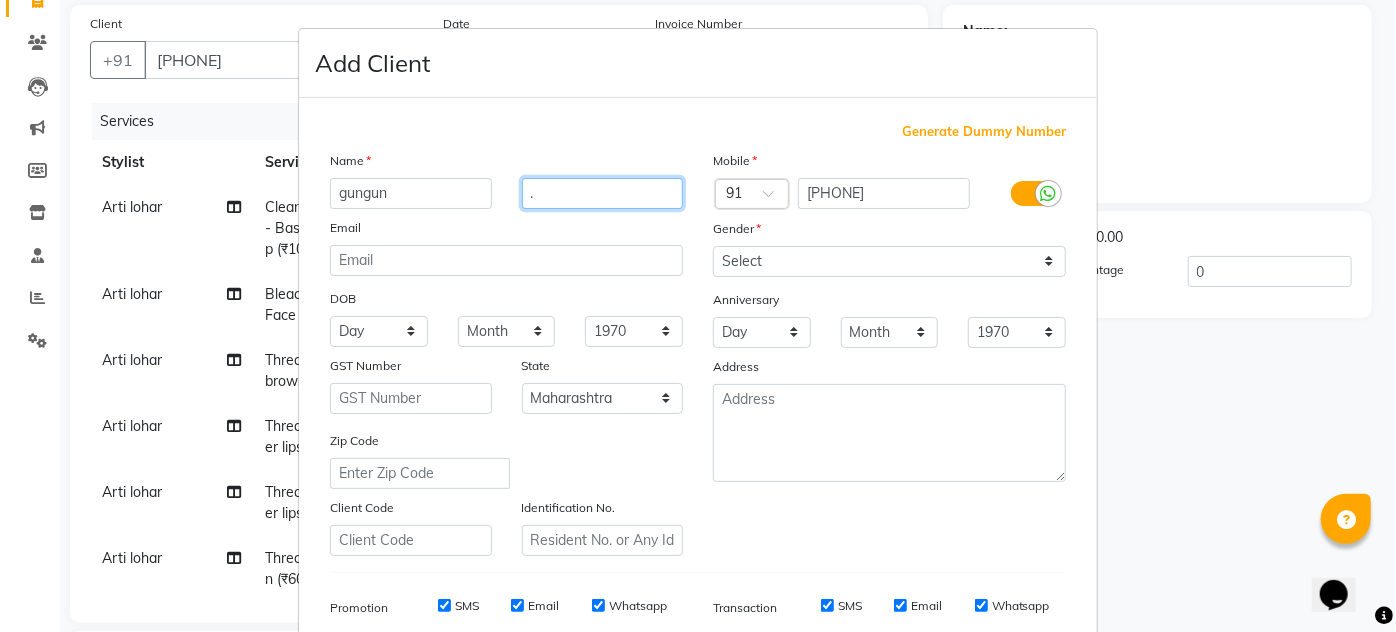 type on "." 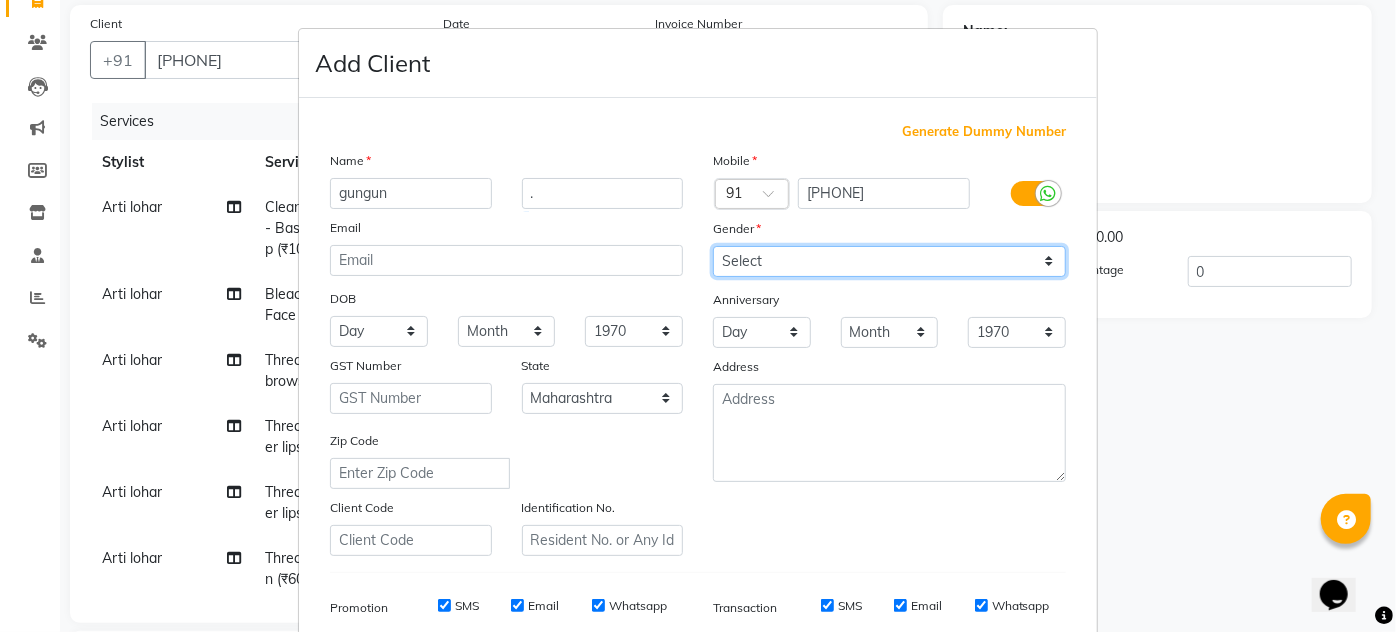 click on "Select Male Female Other Prefer Not To Say" at bounding box center (889, 261) 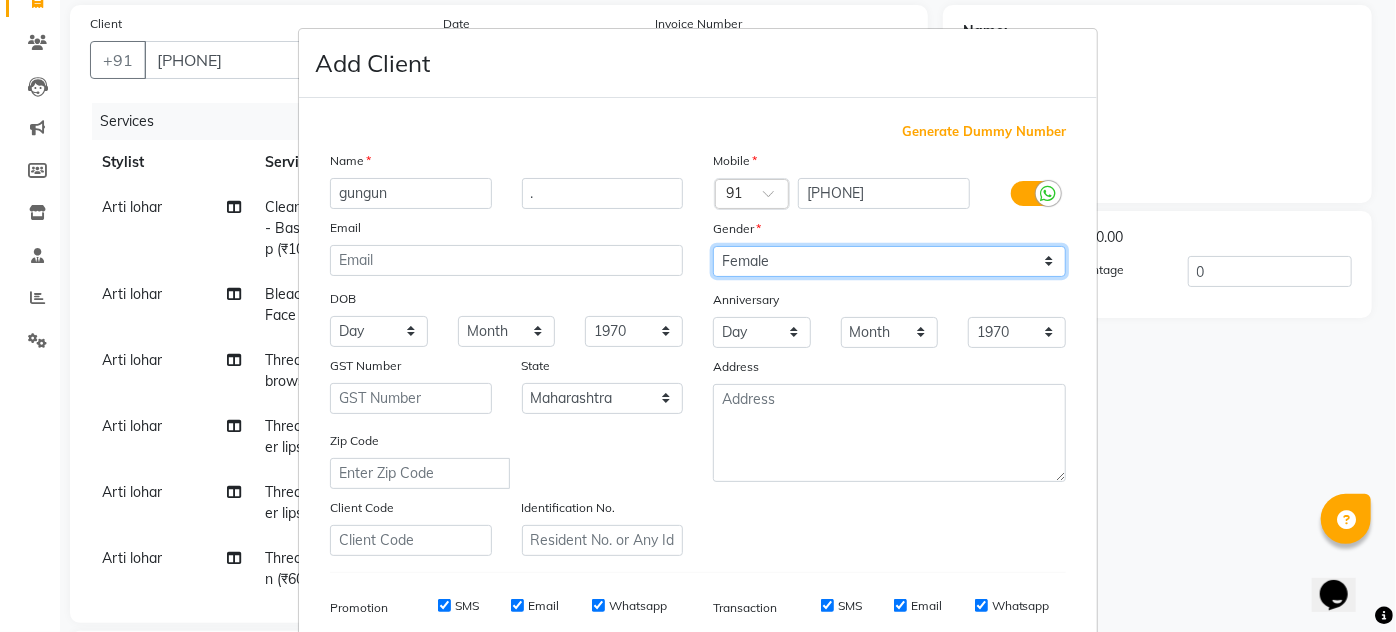 click on "Select Male Female Other Prefer Not To Say" at bounding box center (889, 261) 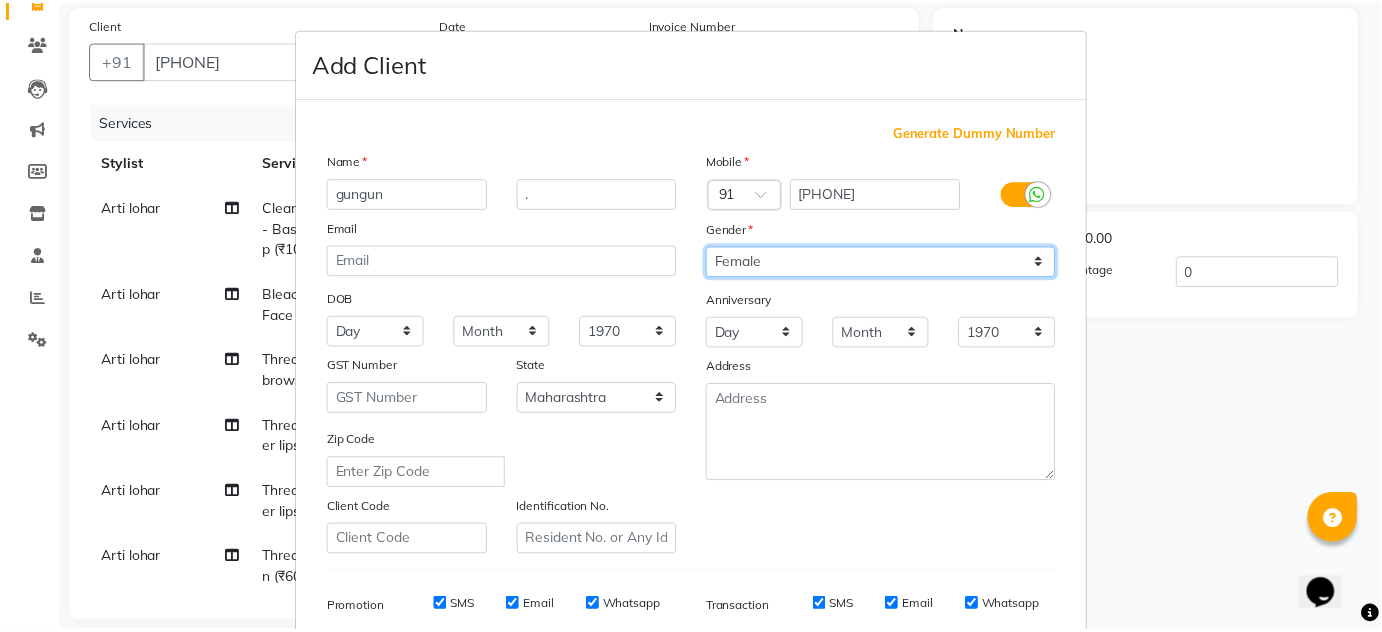 scroll, scrollTop: 290, scrollLeft: 0, axis: vertical 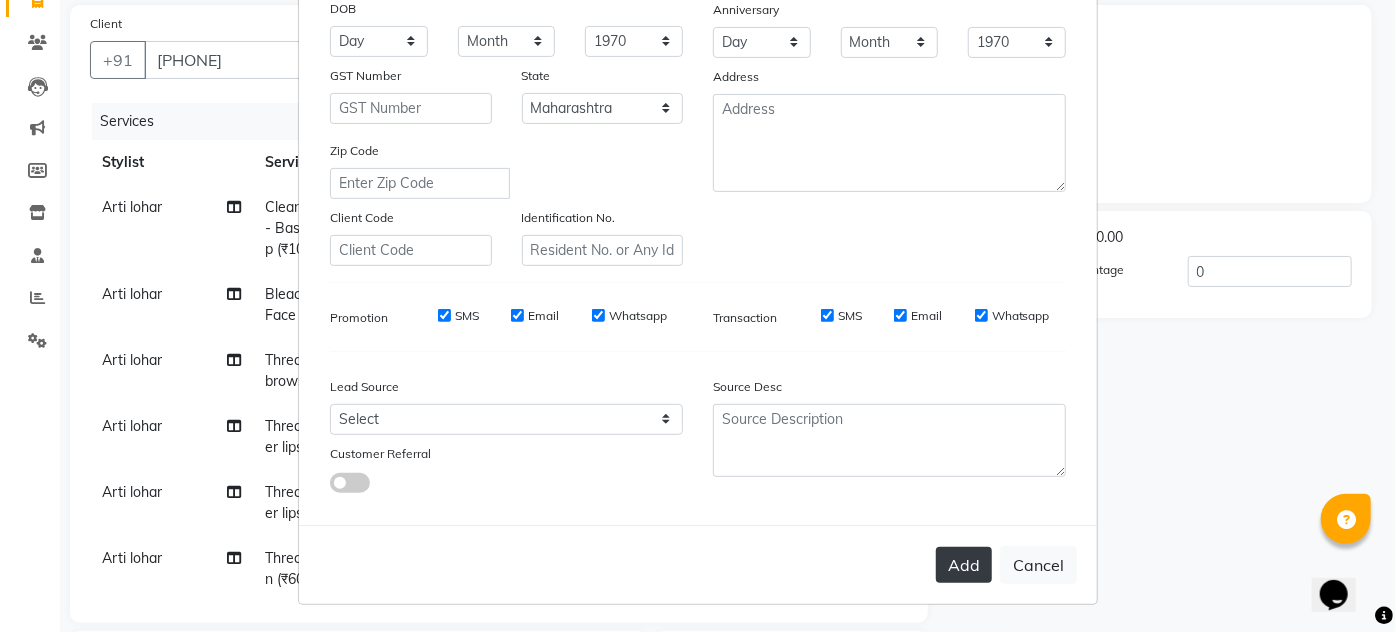 click on "Add" at bounding box center (964, 565) 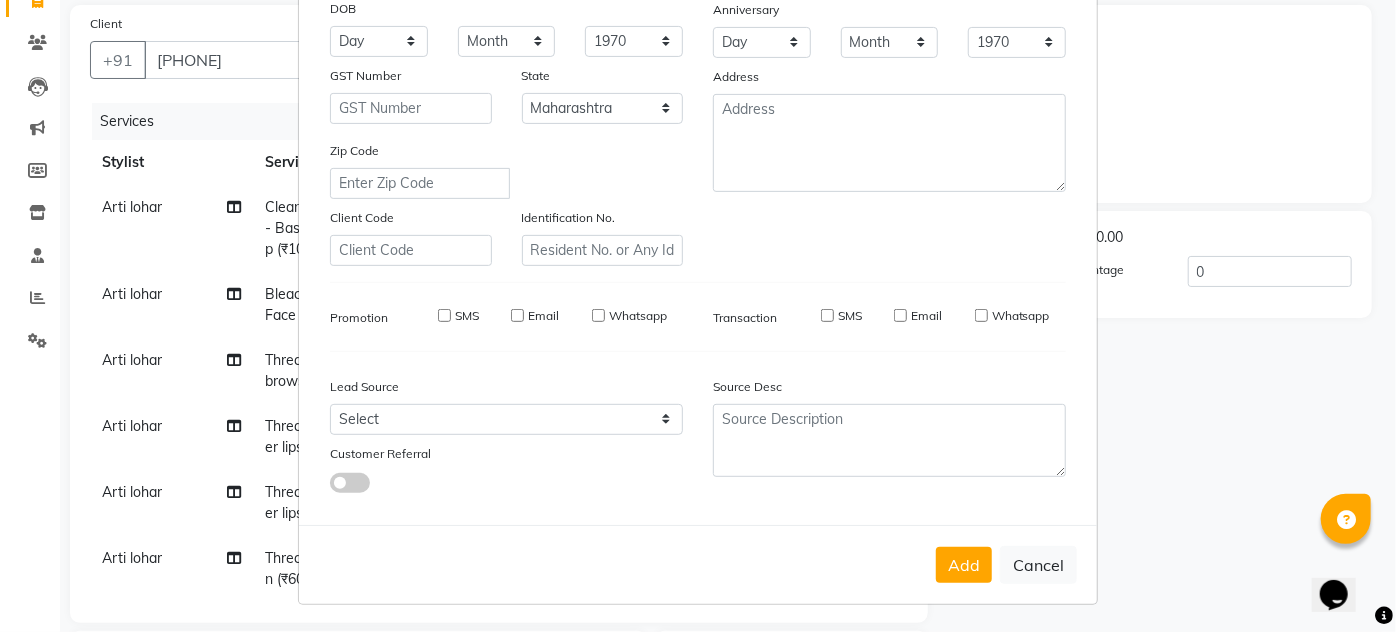 type 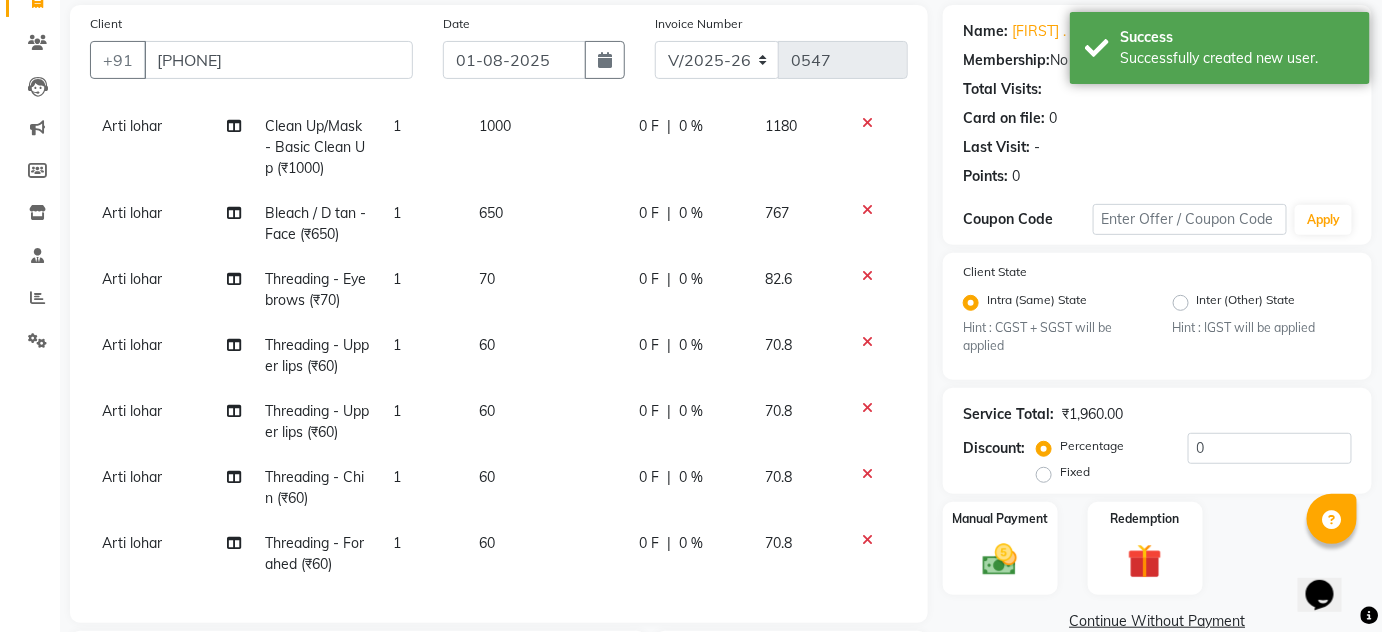 scroll, scrollTop: 94, scrollLeft: 0, axis: vertical 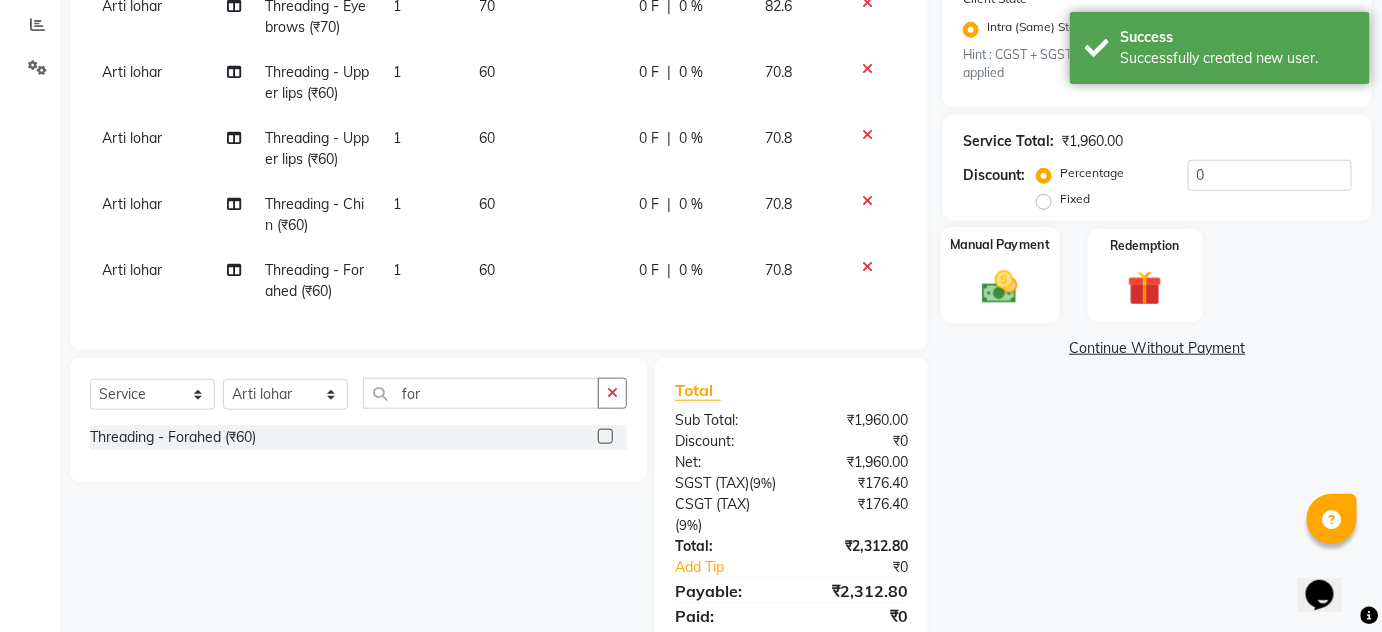 drag, startPoint x: 992, startPoint y: 272, endPoint x: 1013, endPoint y: 290, distance: 27.658634 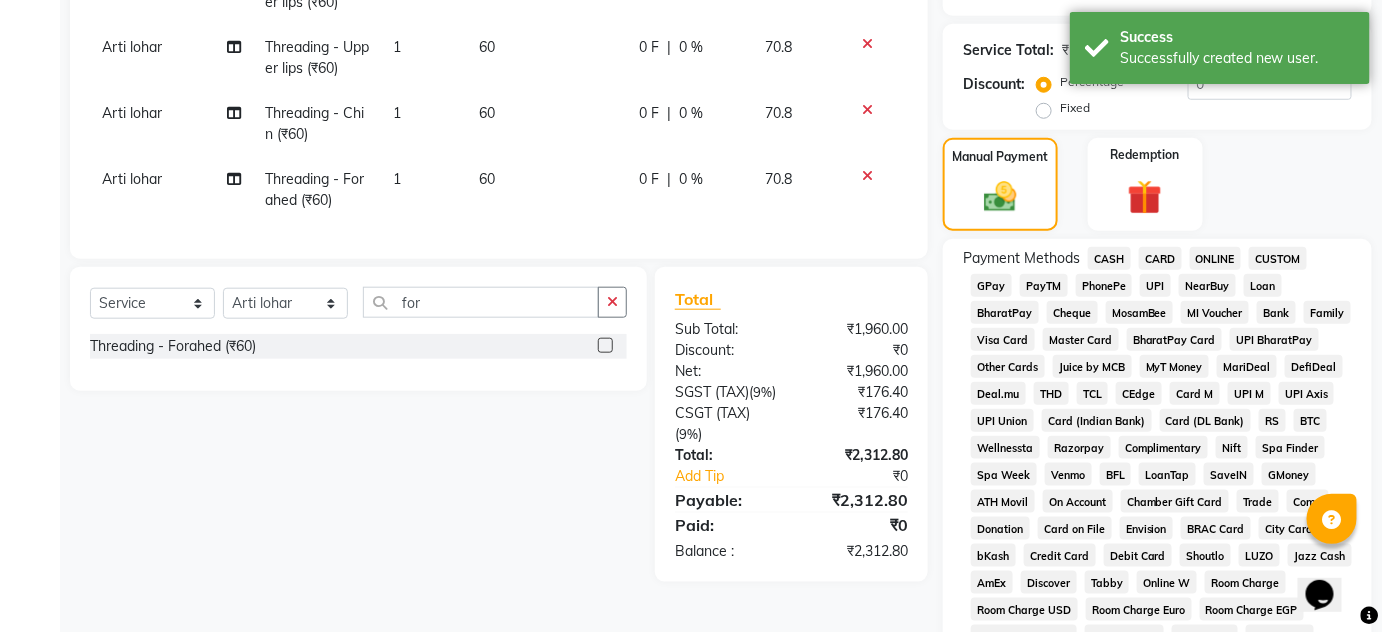 click on "ONLINE" 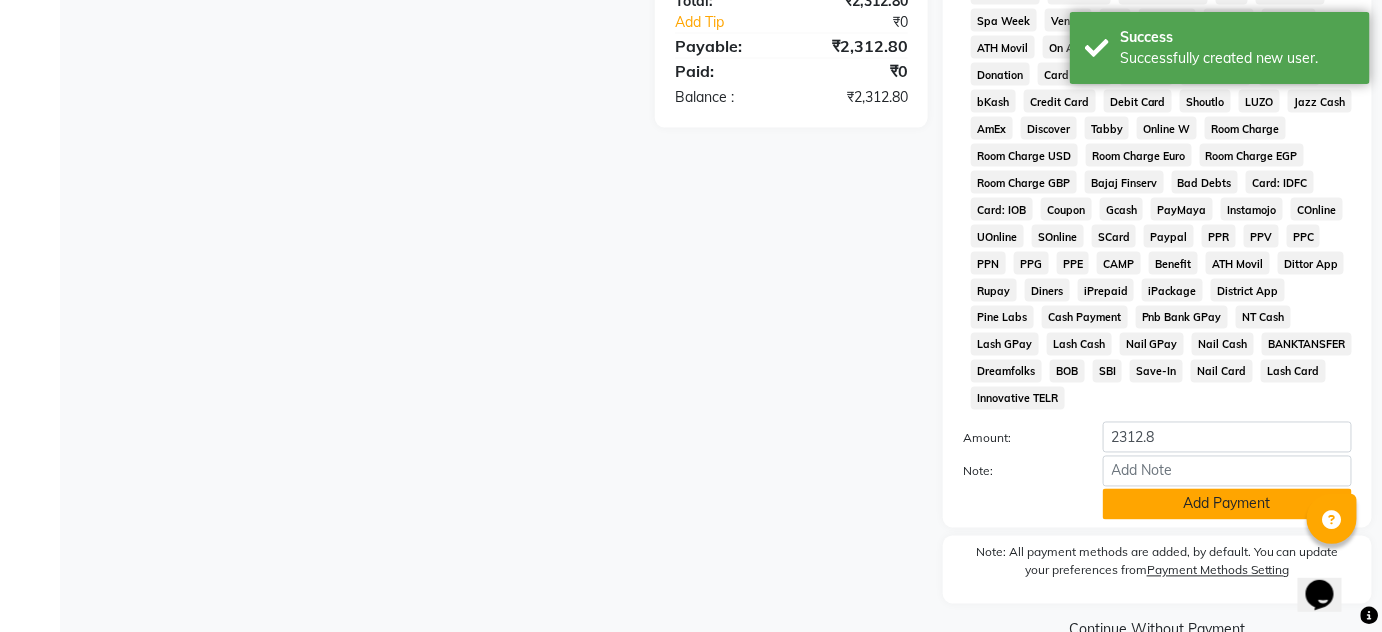 click on "Add Payment" 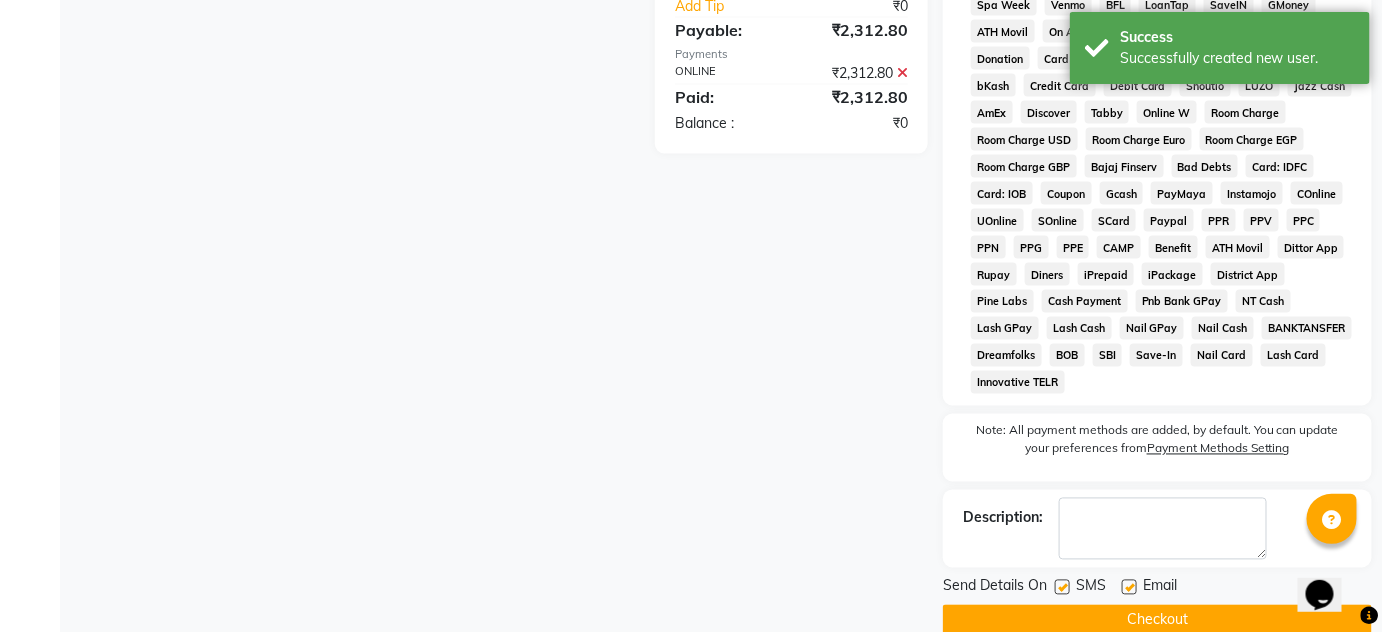 scroll, scrollTop: 988, scrollLeft: 0, axis: vertical 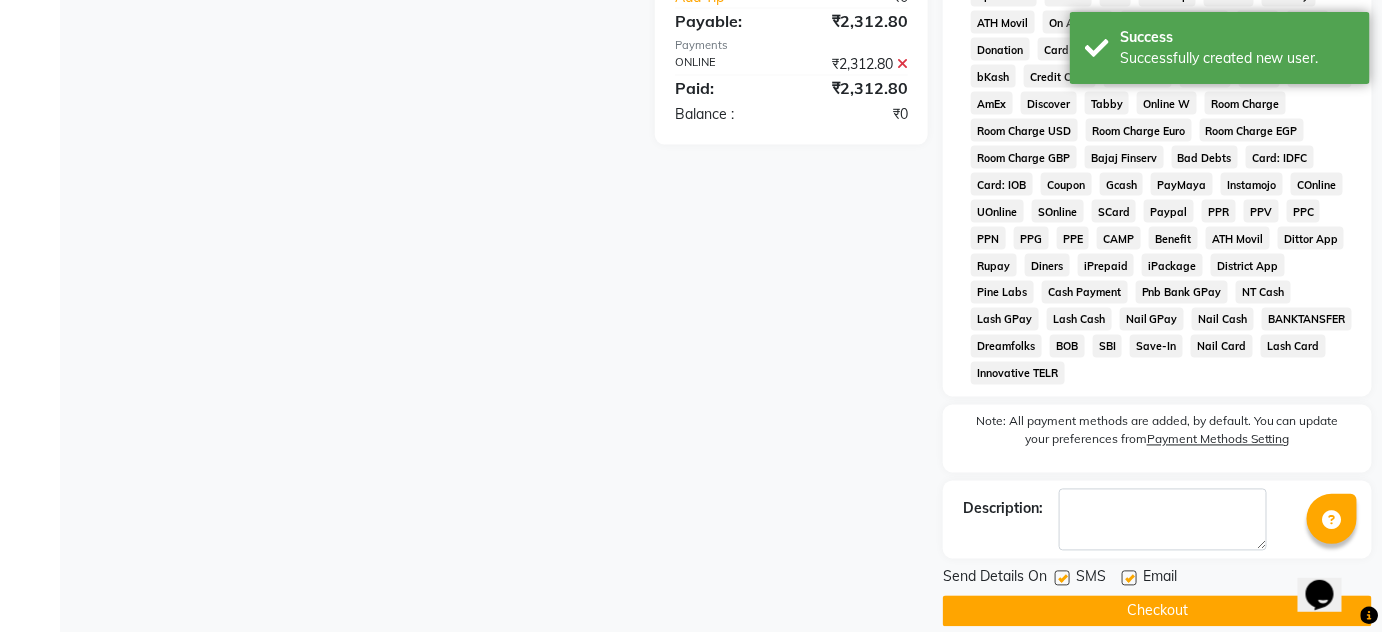 click on "Checkout" 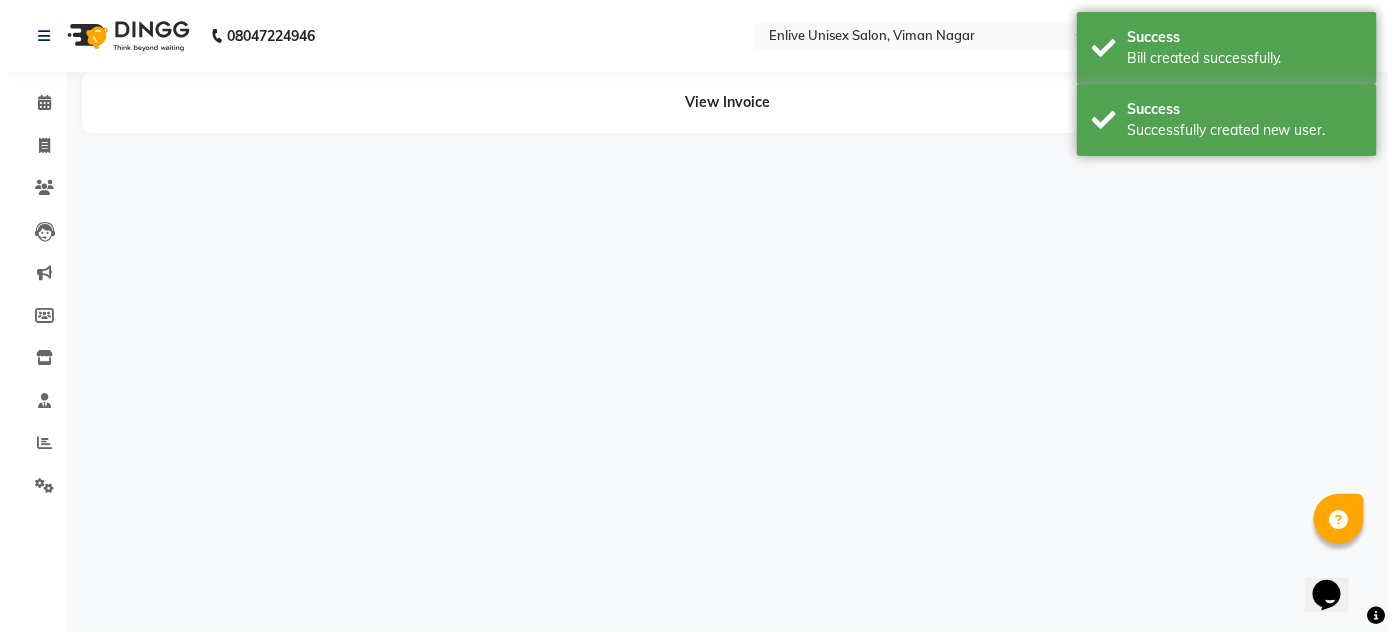 scroll, scrollTop: 0, scrollLeft: 0, axis: both 